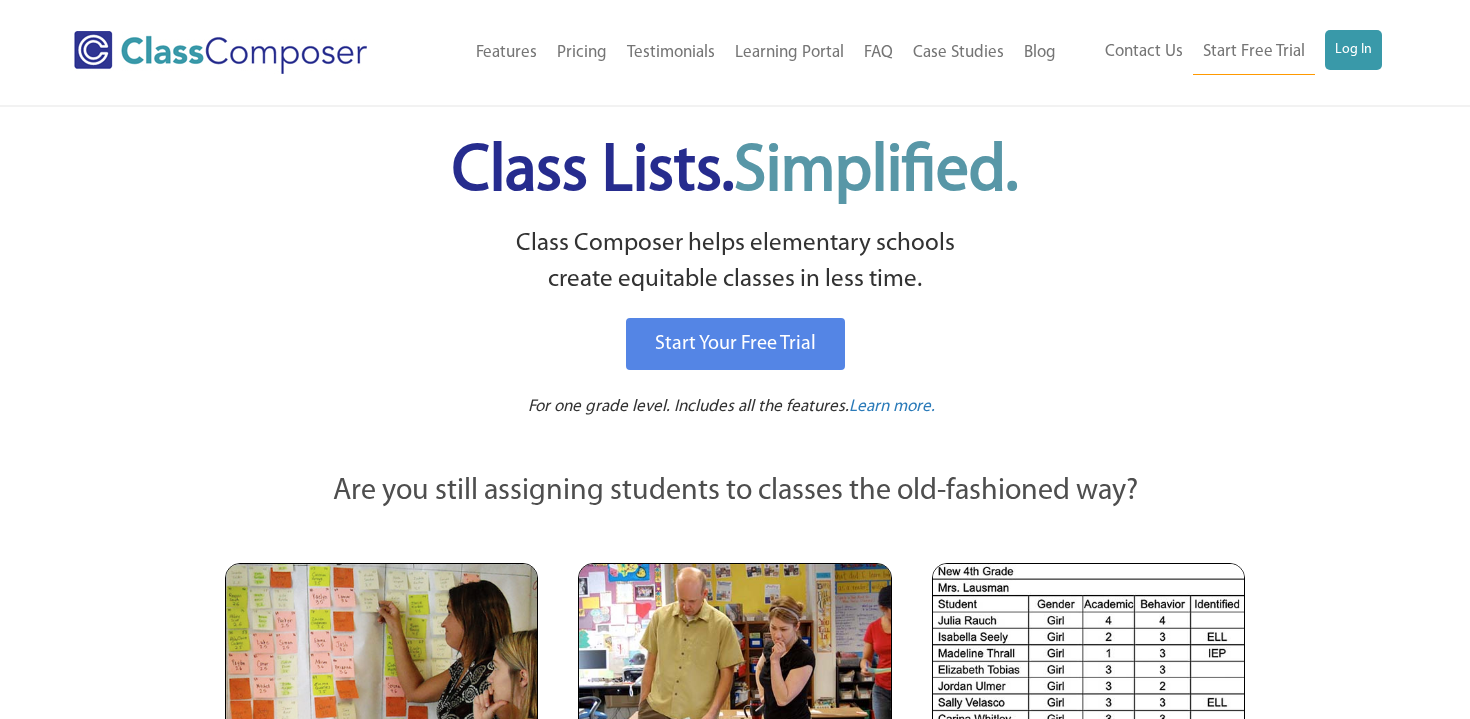 scroll, scrollTop: 0, scrollLeft: 0, axis: both 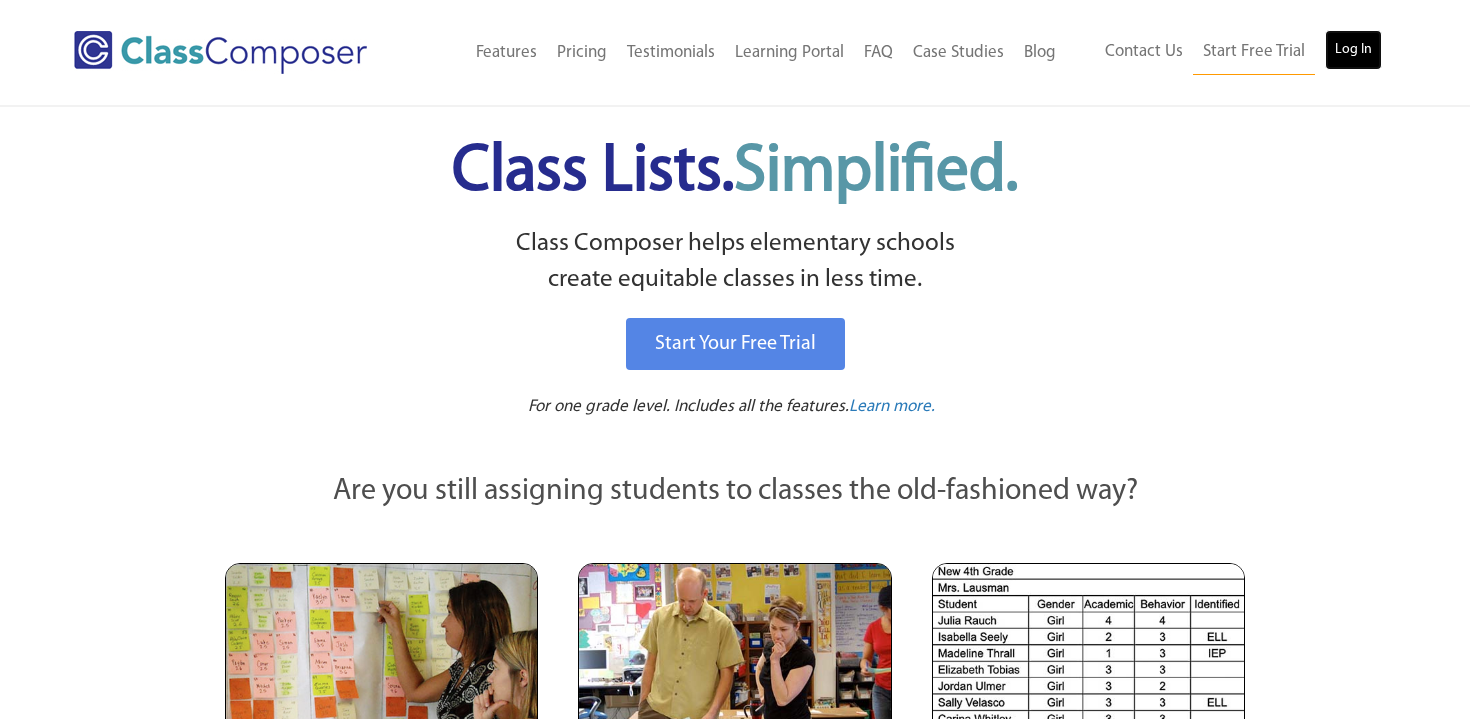 click on "Log In" at bounding box center (1353, 50) 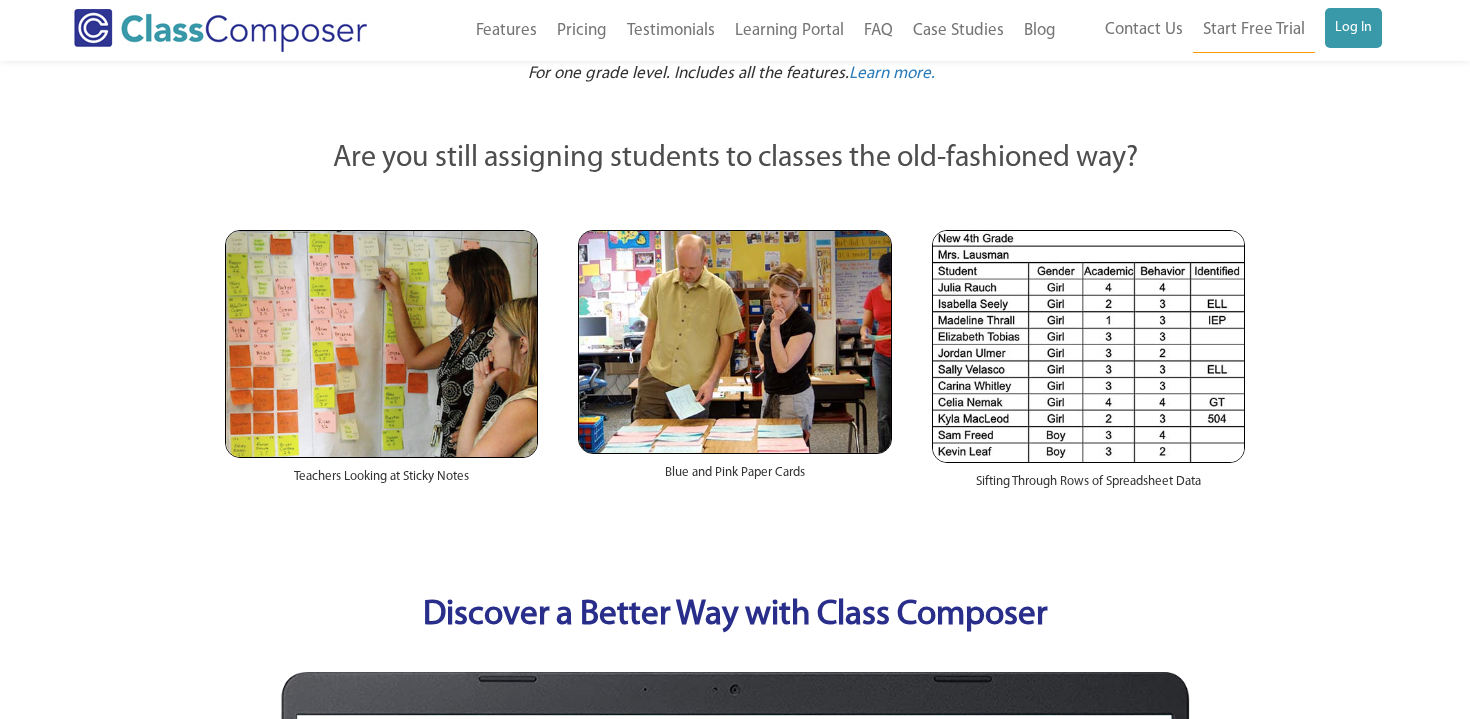 scroll, scrollTop: 335, scrollLeft: 0, axis: vertical 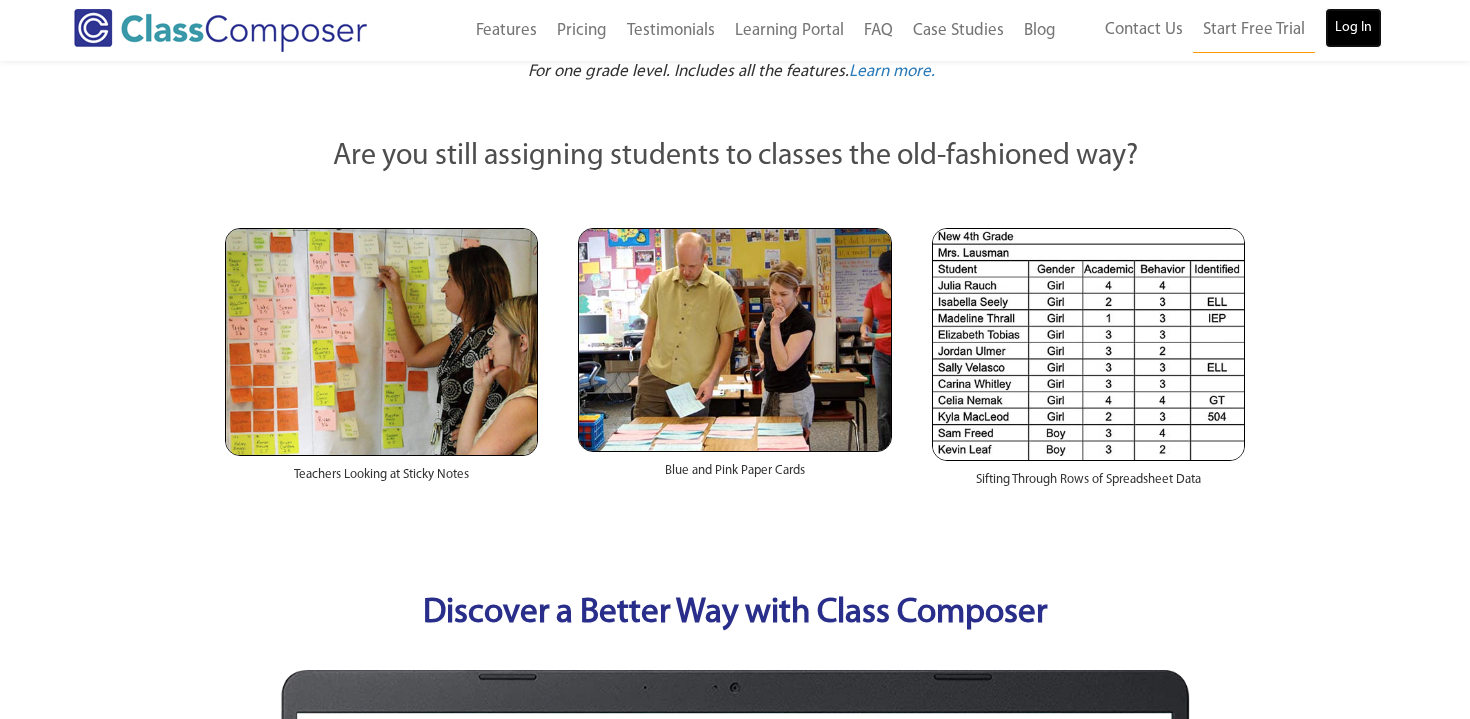 click on "Log In" at bounding box center [1353, 28] 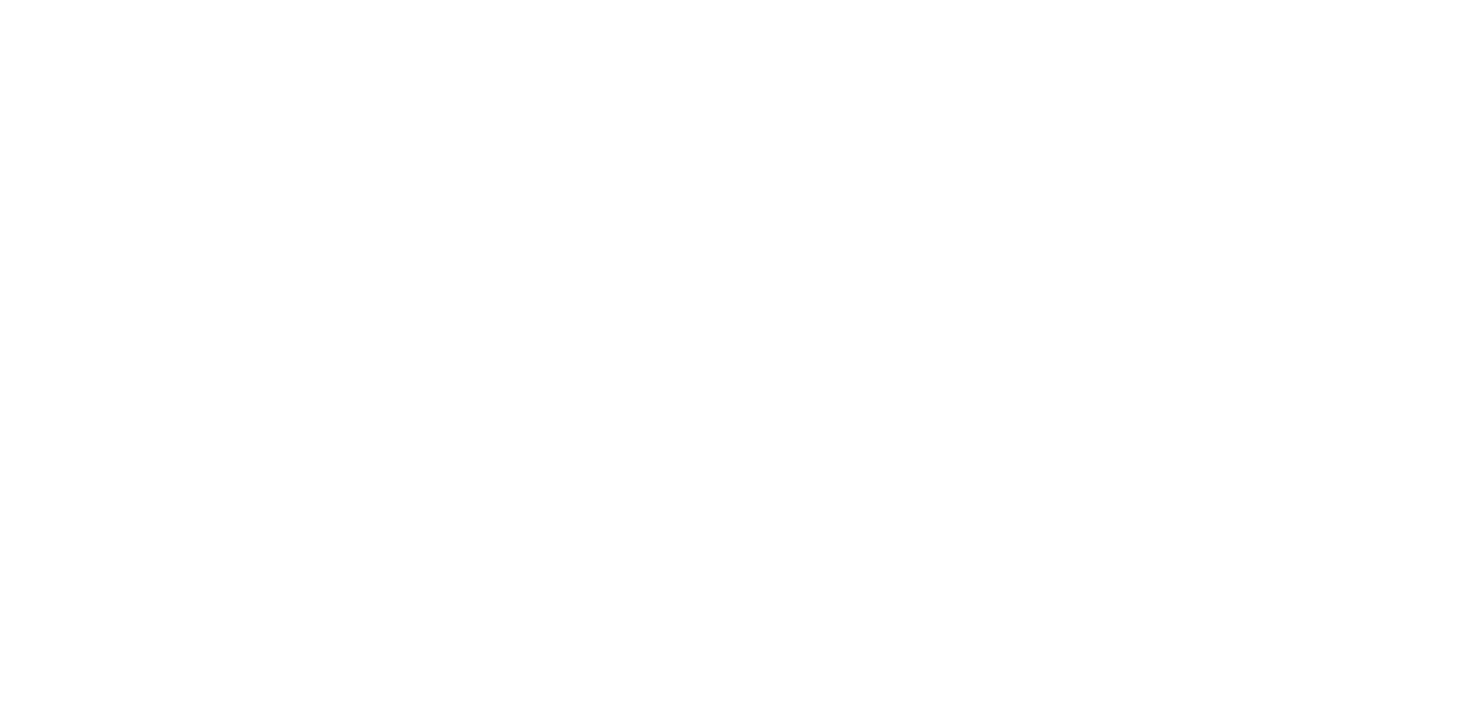 scroll, scrollTop: 0, scrollLeft: 0, axis: both 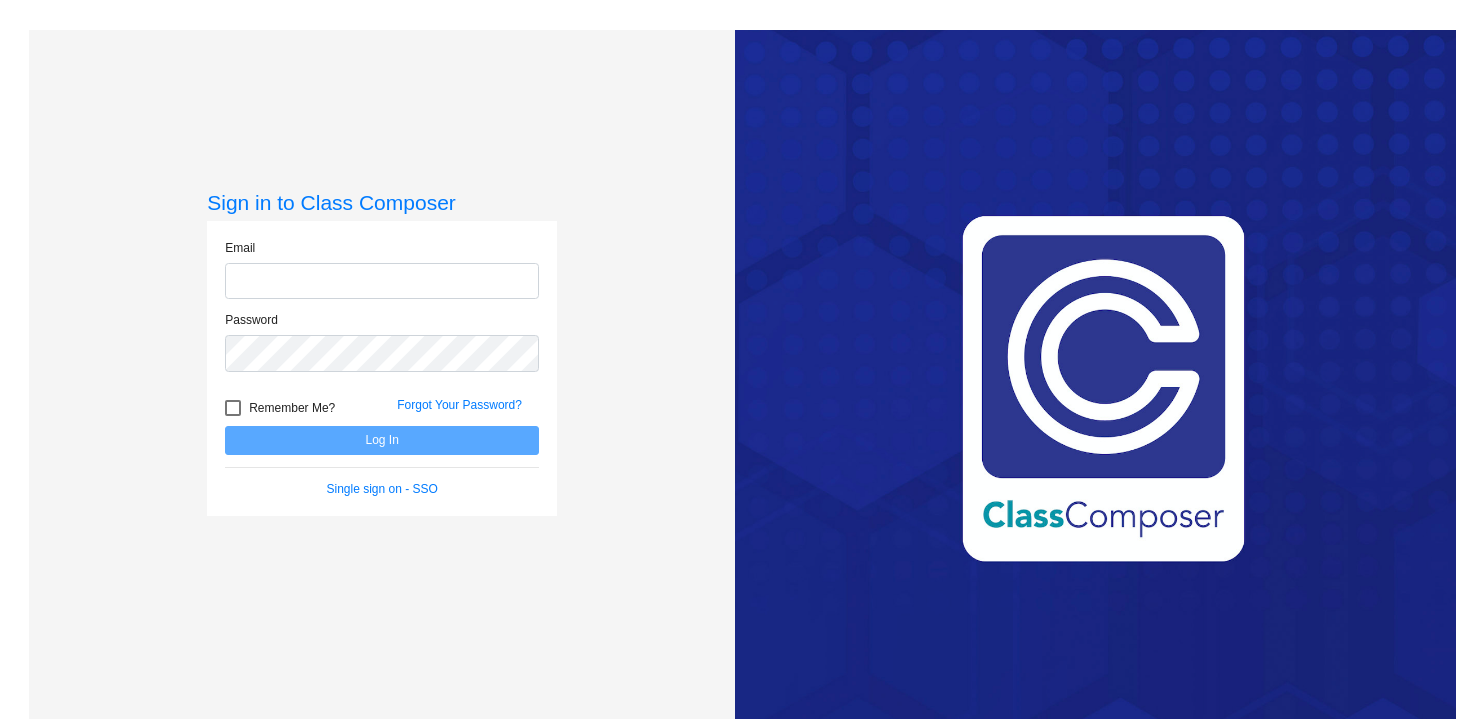 type on "[EMAIL_ADDRESS][DOMAIN_NAME]" 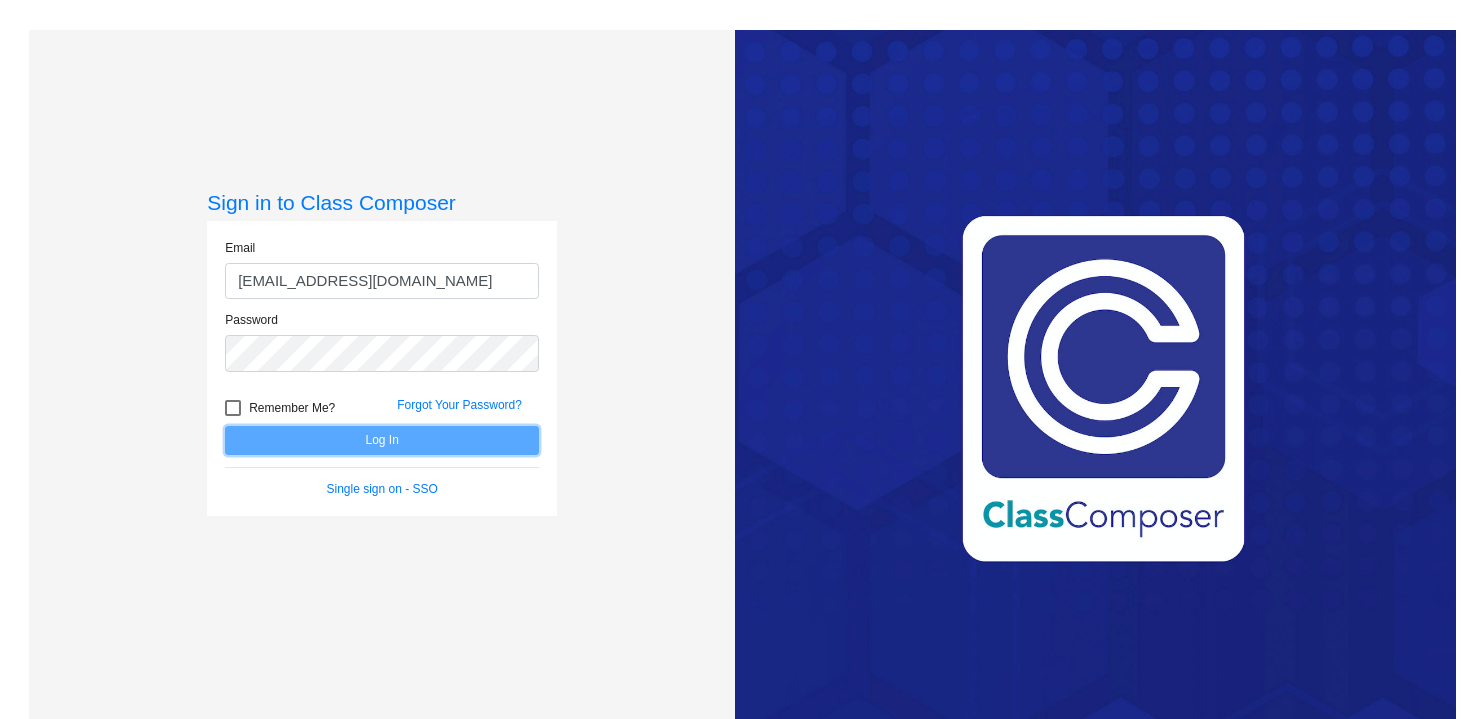 click on "Log In" 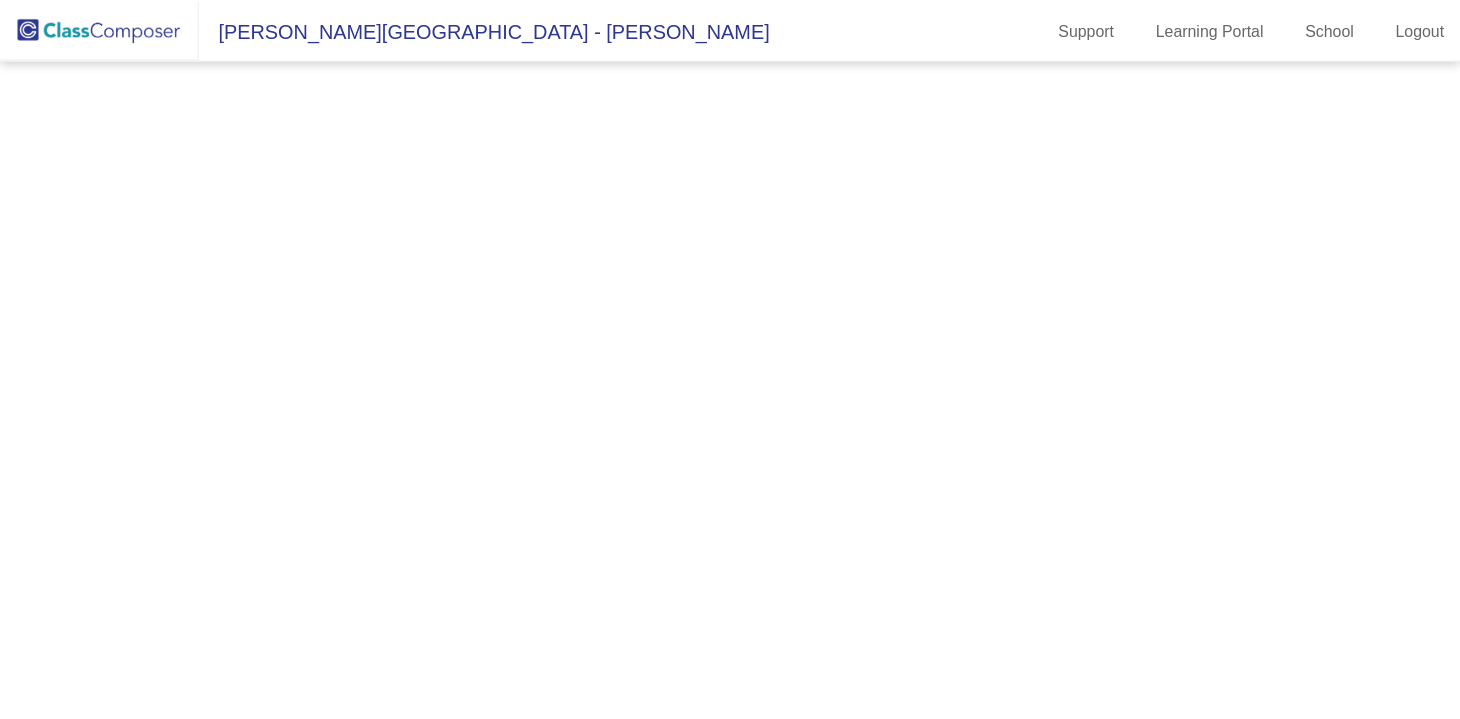 scroll, scrollTop: 0, scrollLeft: 0, axis: both 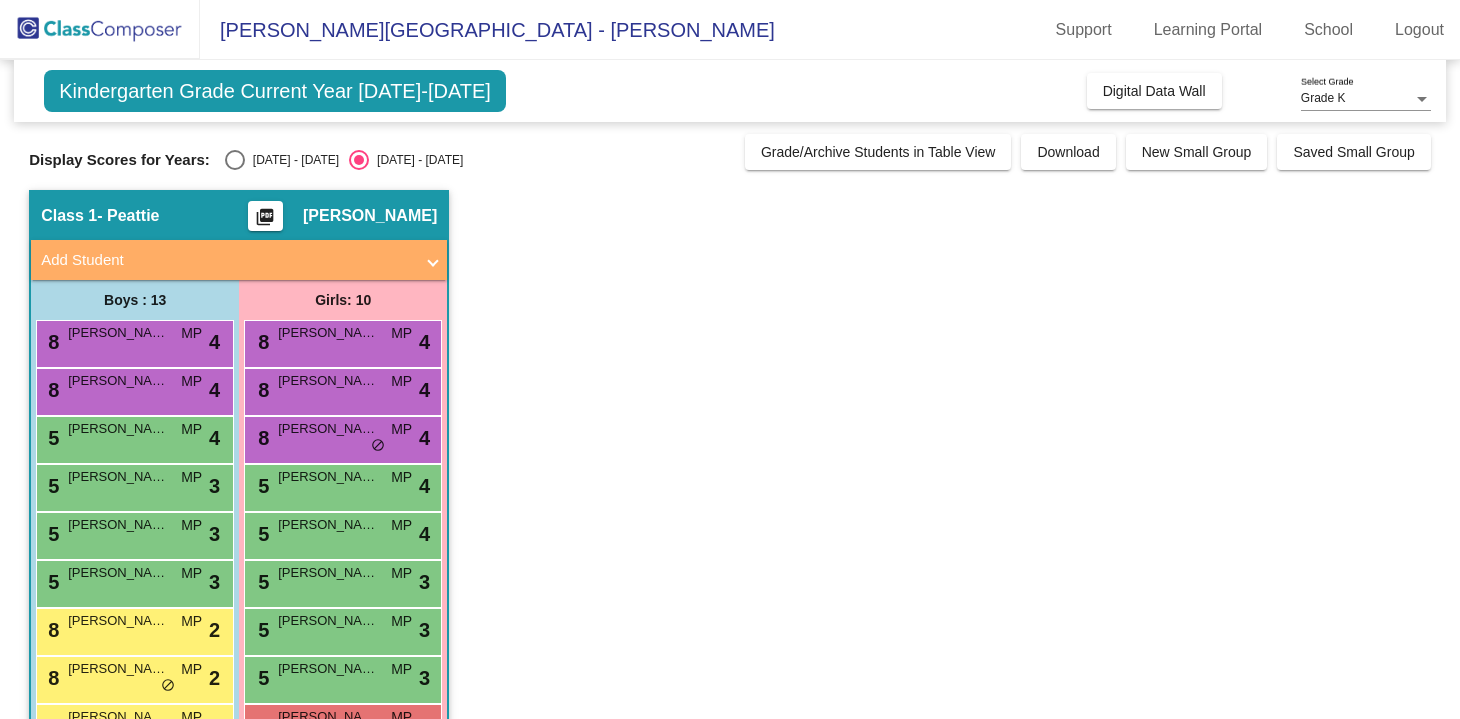 click on "Kindergarten Grade Current Year 2024-2025  Add, Move, or Retain Students Off   On  Incoming   Digital Data Wall" 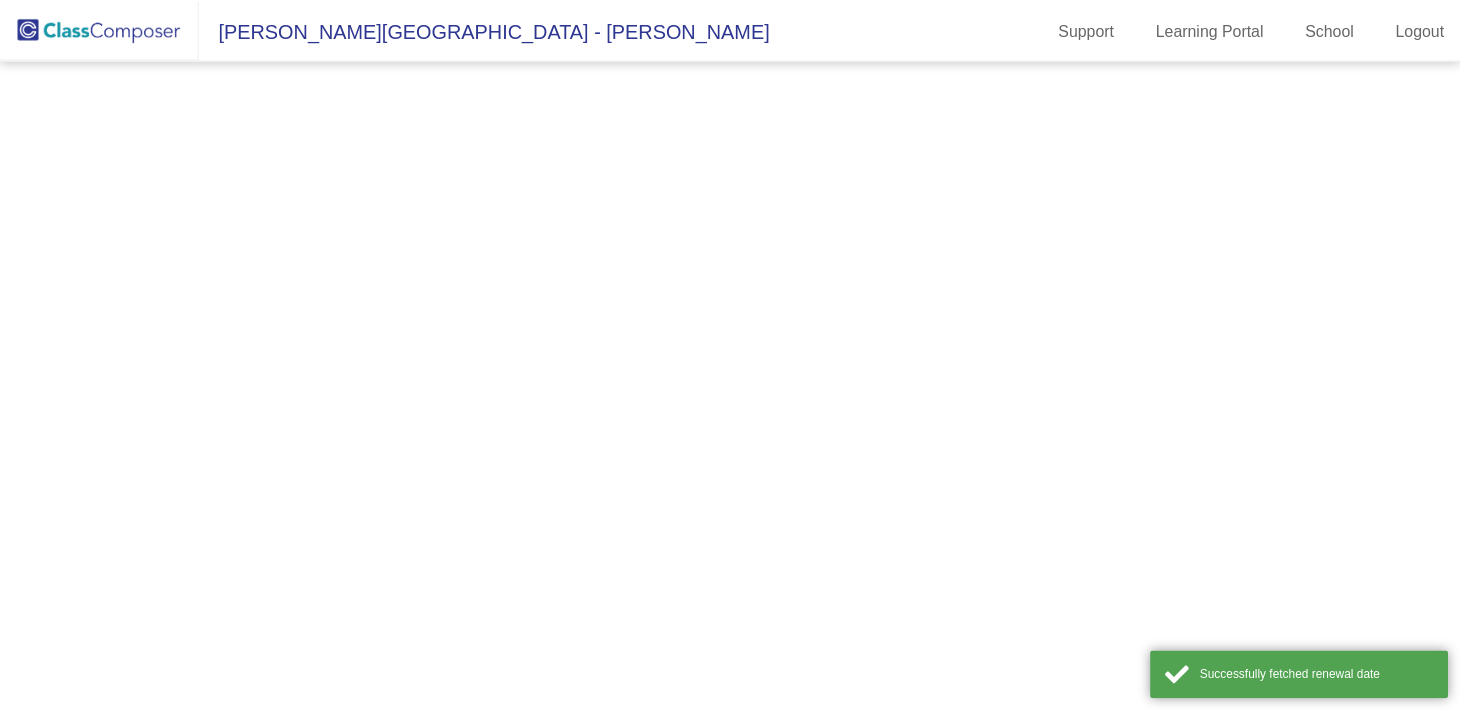 scroll, scrollTop: 0, scrollLeft: 0, axis: both 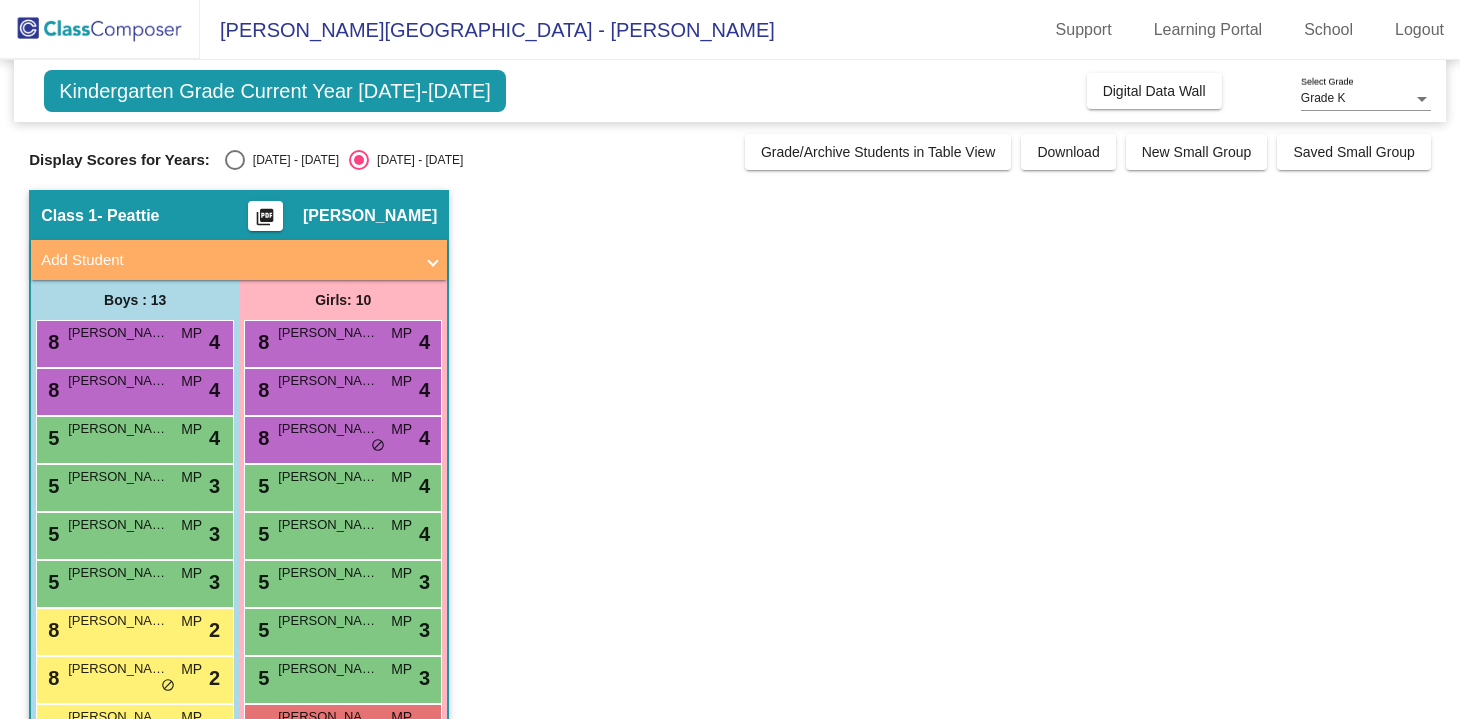 click on "Display Scores for Years:   [DATE] - [DATE]   [DATE] - [DATE]  Grade/Archive Students in Table View   Download   New Small Group   Saved Small Group" 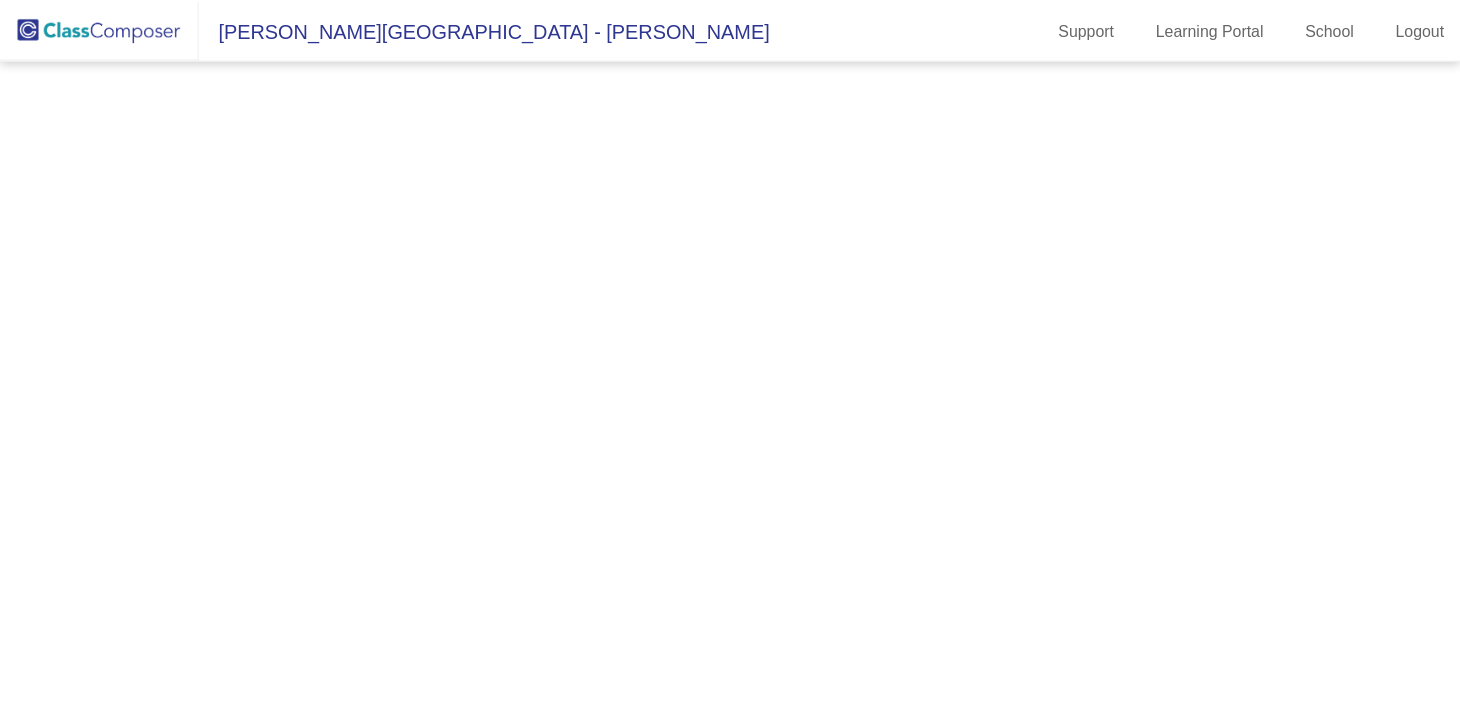scroll, scrollTop: 0, scrollLeft: 0, axis: both 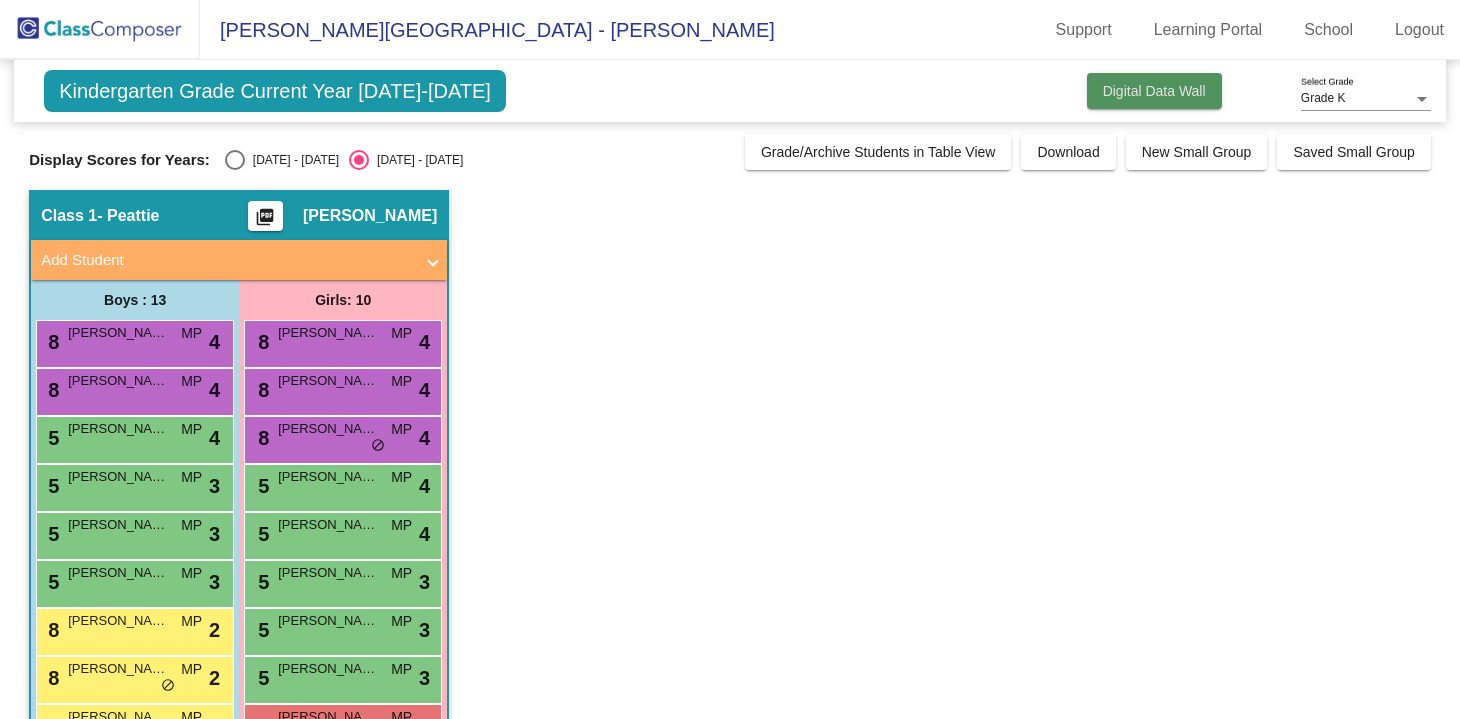 click on "Digital Data Wall" 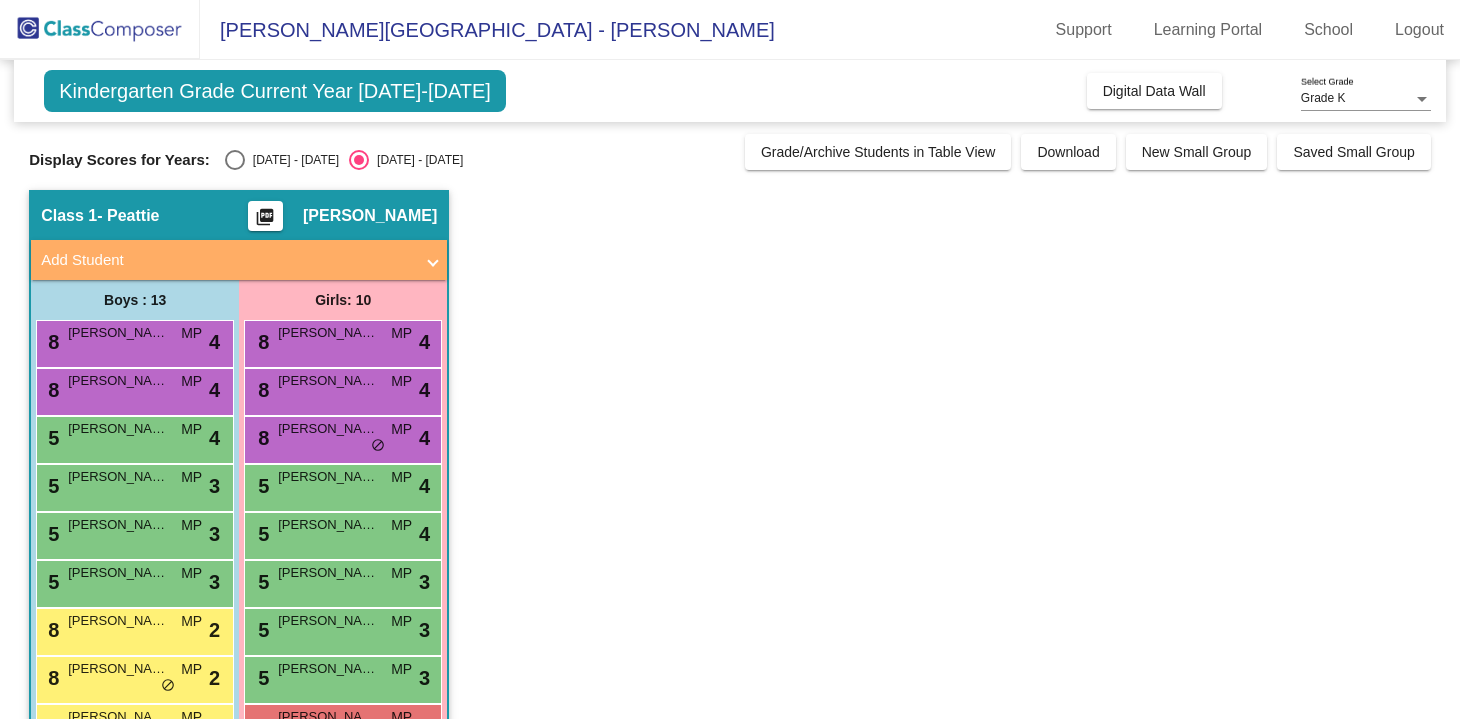 click on "Class 1   - Peattie  picture_as_pdf [PERSON_NAME]  Add Student  First Name Last Name Student Id  (Recommended)   Boy   Girl   [DEMOGRAPHIC_DATA] Add Close  Boys : 13  8 [PERSON_NAME] MP lock do_not_disturb_alt 4 8 [PERSON_NAME] lock do_not_disturb_alt 4 5 [PERSON_NAME] MP lock do_not_disturb_alt 4 5 Jayden Lei MP lock do_not_disturb_alt 3 5 [PERSON_NAME] MP lock do_not_disturb_alt 3 5 [PERSON_NAME] MP lock do_not_disturb_alt 3 8 [PERSON_NAME] MP lock do_not_disturb_alt 2 8 [PERSON_NAME] lock do_not_disturb_alt 2 5 [PERSON_NAME] MP lock do_not_disturb_alt 2 8 [PERSON_NAME] IEP MP lock do_not_disturb_alt 1 8 Vyahn Raahavan MP lock do_not_disturb_alt 1 8 [PERSON_NAME] [PERSON_NAME] MP lock do_not_disturb_alt 1 2 [PERSON_NAME] MP lock do_not_disturb_alt 1 Girls: 10 8 [PERSON_NAME] MP lock do_not_disturb_alt 4 8 [PERSON_NAME] MP lock do_not_disturb_alt 4 8 [PERSON_NAME] MP lock do_not_disturb_alt 4 5 [PERSON_NAME] MP lock do_not_disturb_alt 4 5 [PERSON_NAME] MP lock do_not_disturb_alt 4 5 [PERSON_NAME] MP lock do_not_disturb_alt 3 5 MP" 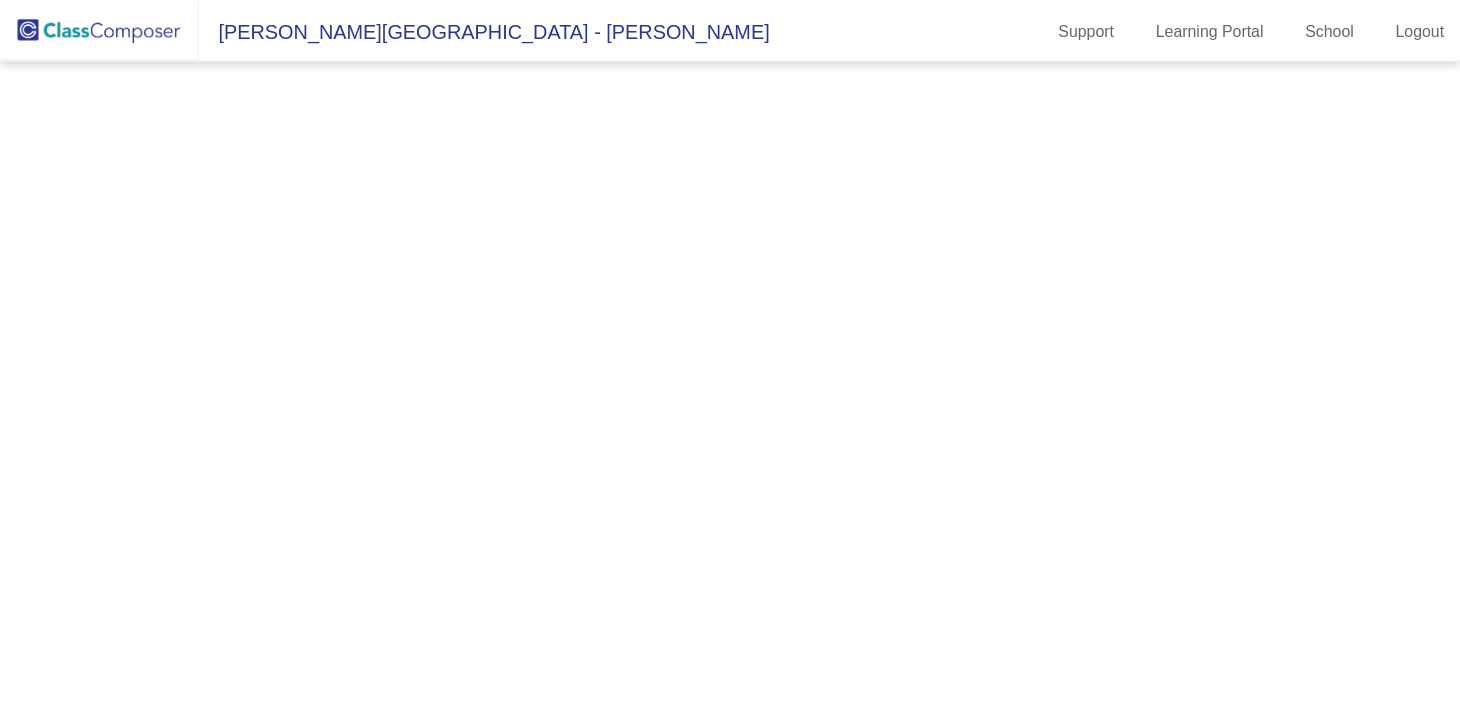 scroll, scrollTop: 0, scrollLeft: 0, axis: both 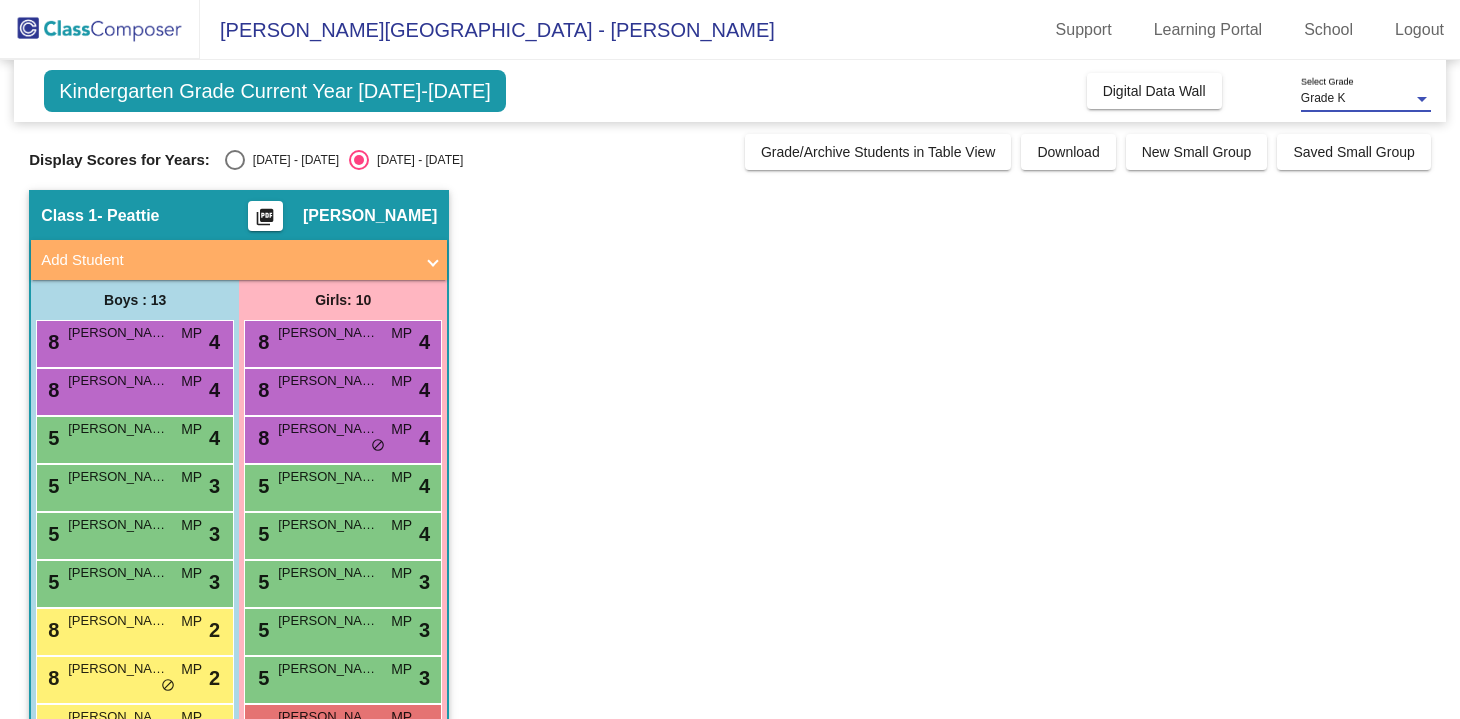 click at bounding box center [1422, 99] 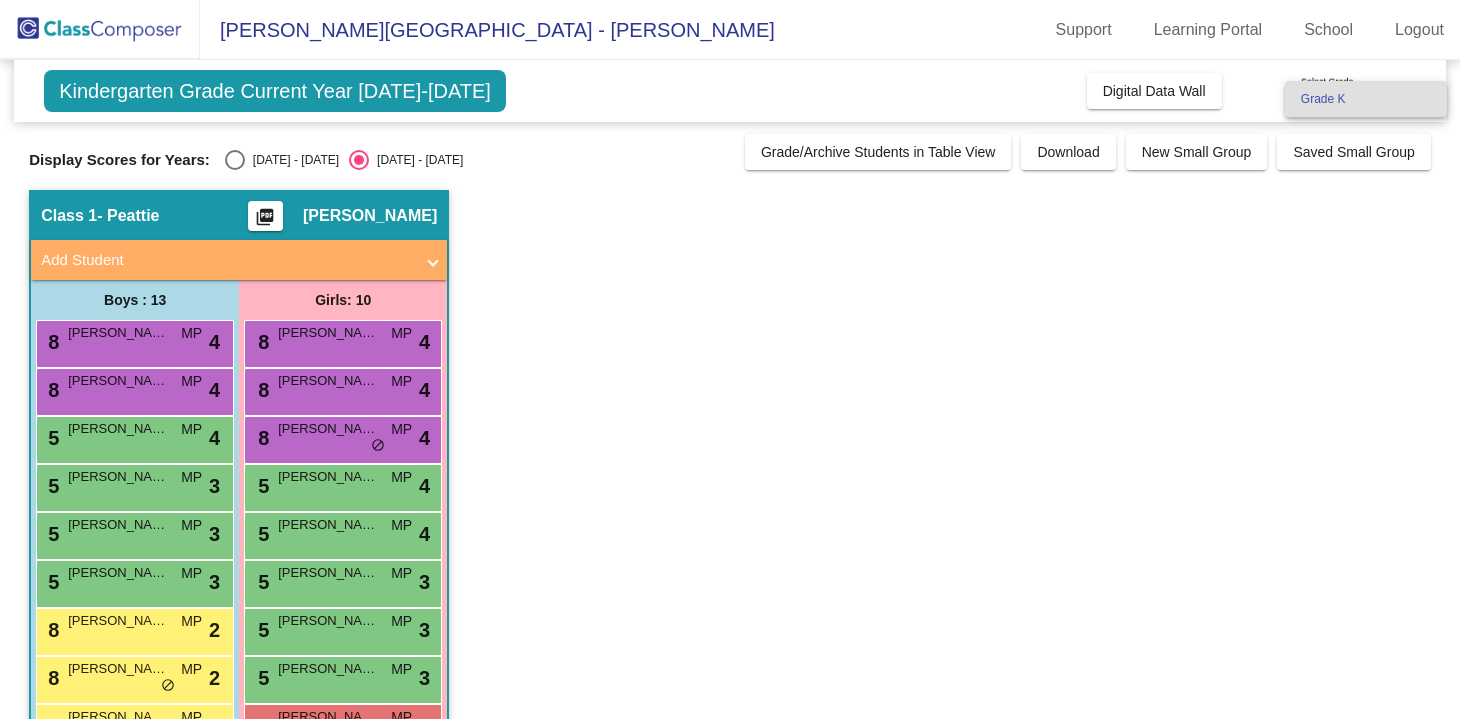 click at bounding box center [730, 359] 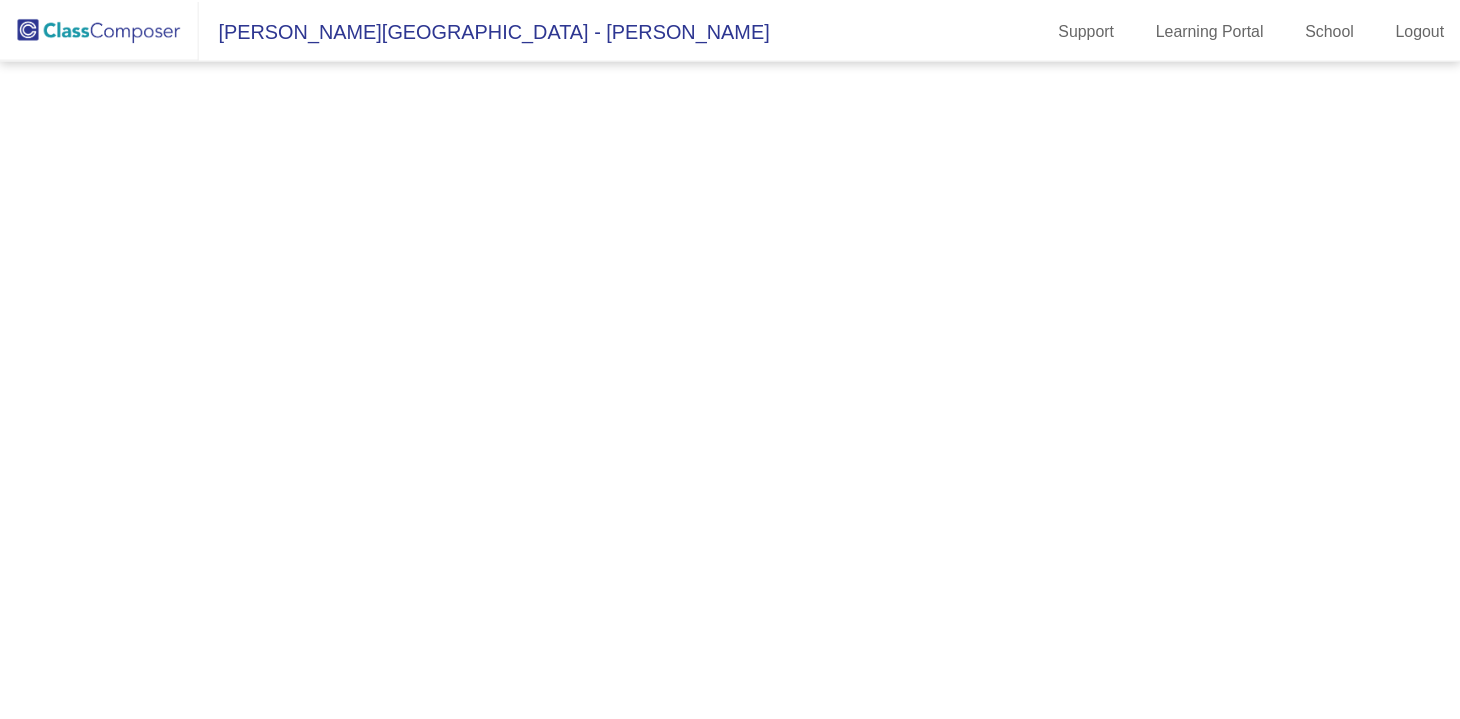 scroll, scrollTop: 0, scrollLeft: 0, axis: both 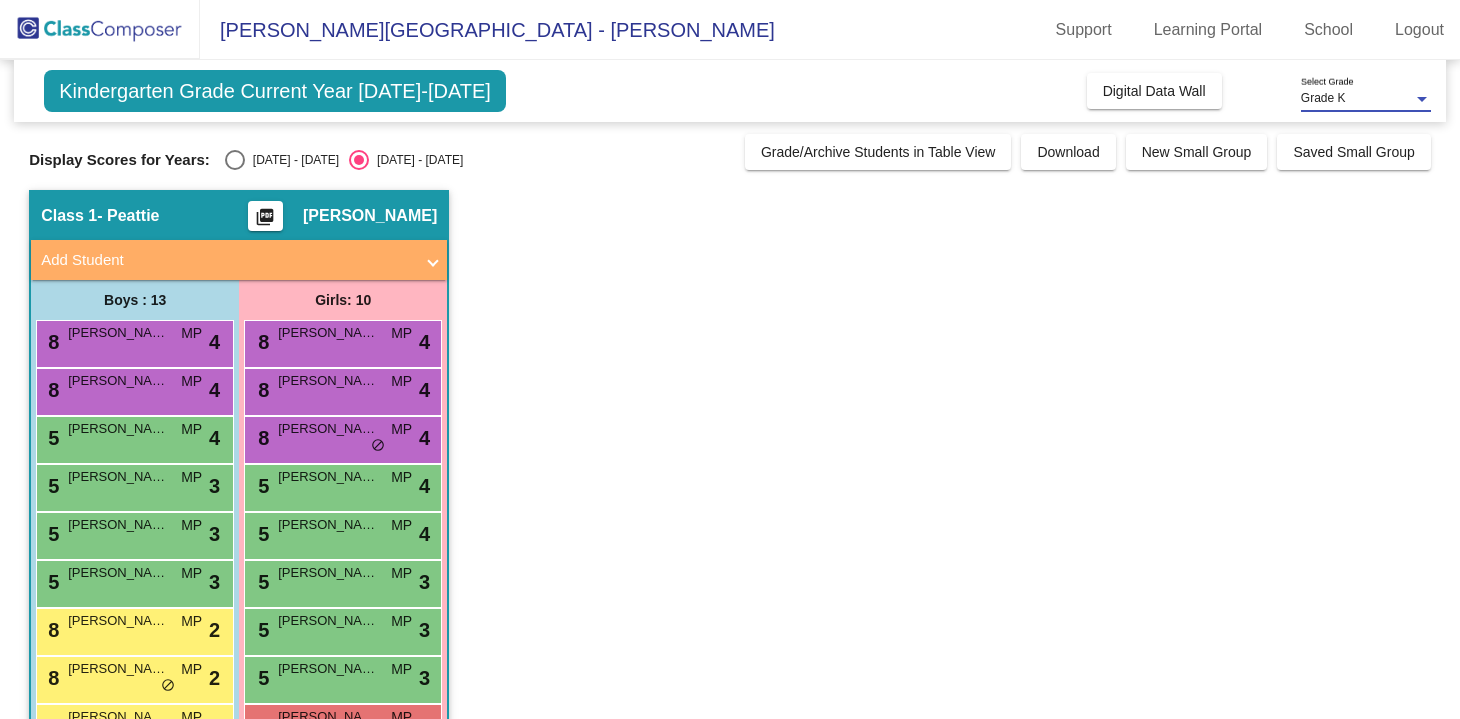click at bounding box center [1422, 99] 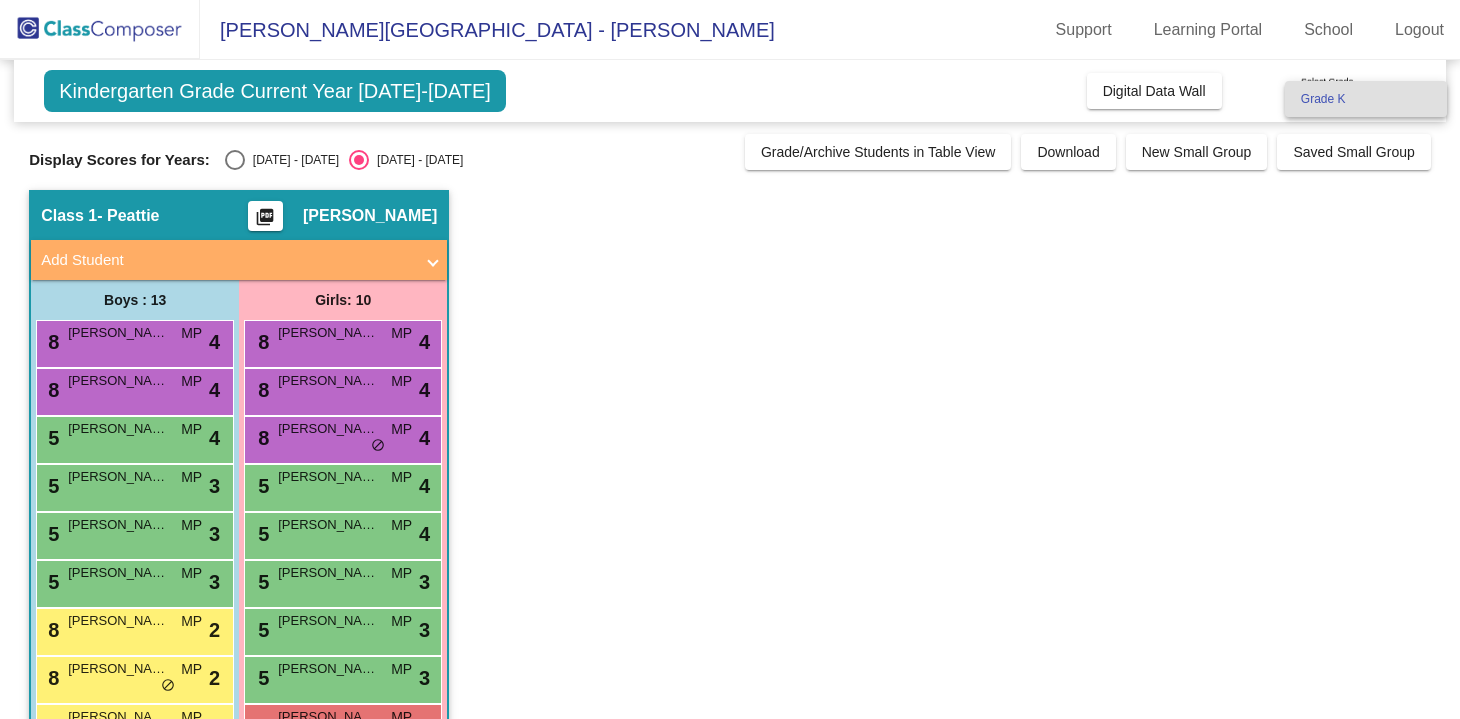 click on "Grade K" at bounding box center [1366, 99] 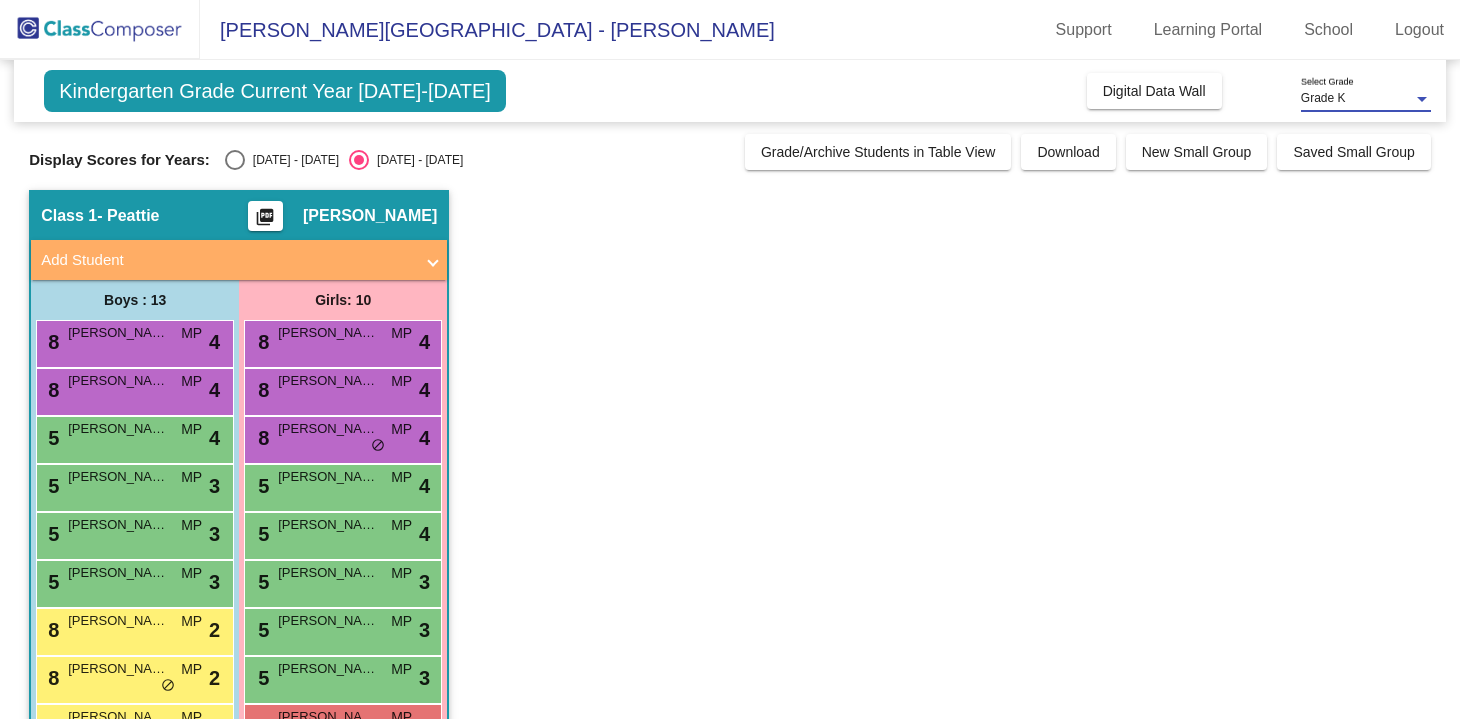 click on "Class 1   - Peattie  picture_as_pdf Michelle Peattie  Add Student  First Name Last Name Student Id  (Recommended)   Boy   Girl   Non Binary Add Close  Boys : 13  8 Jonathan Tsai MP lock do_not_disturb_alt 4 8 Nama Khanal MP lock do_not_disturb_alt 4 5 Noah Strickland MP lock do_not_disturb_alt 4 5 Jayden Lei MP lock do_not_disturb_alt 3 5 Reid Lam MP lock do_not_disturb_alt 3 5 Pierce Buric MP lock do_not_disturb_alt 3 8 Keisuke Azumi MP lock do_not_disturb_alt 2 8 Geev Khalili MP lock do_not_disturb_alt 2 5 George Huang MP lock do_not_disturb_alt 2 8 Elijah Pang IEP MP lock do_not_disturb_alt 1 8 Vyahn Raahavan MP lock do_not_disturb_alt 1 8 Ashwin Arun MP lock do_not_disturb_alt 1 2 Logan Garcia MP lock do_not_disturb_alt 1 Girls: 10 8 Robyn Chen MP lock do_not_disturb_alt 4 8 Avery Lee MP lock do_not_disturb_alt 4 8 Audrey Slowikowski MP lock do_not_disturb_alt 4 5 Dristy Gurung MP lock do_not_disturb_alt 4 5 Brianna Guzman MP lock do_not_disturb_alt 4 5 Pennelope Ervin MP lock do_not_disturb_alt 3 5 MP" 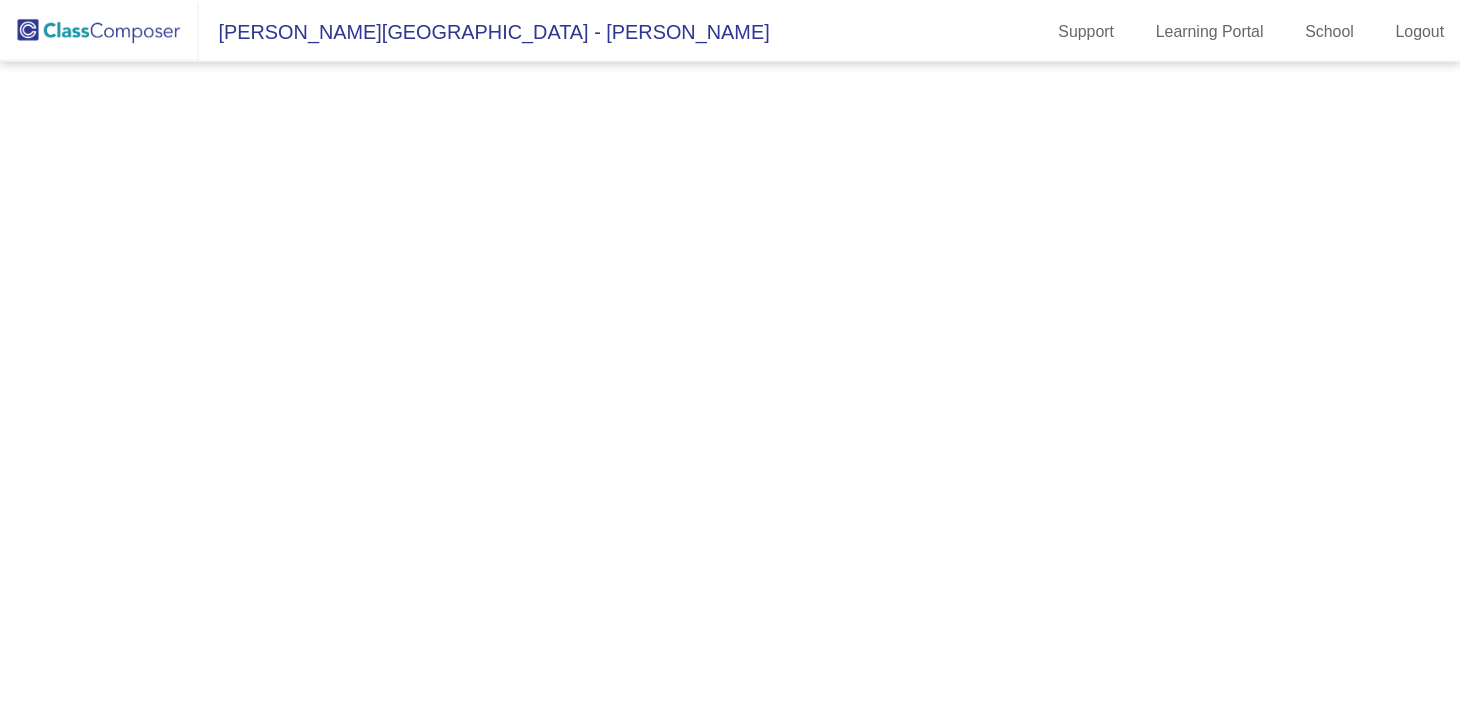 scroll, scrollTop: 0, scrollLeft: 0, axis: both 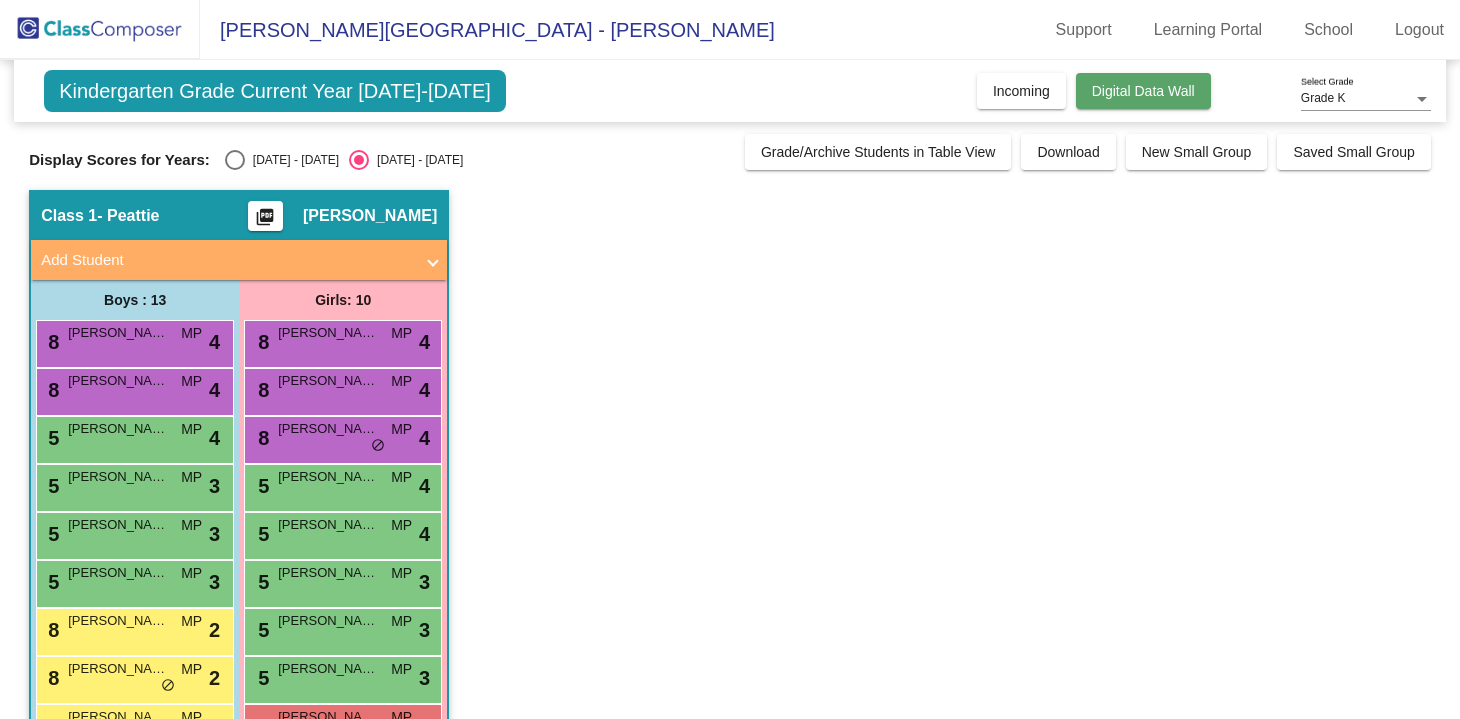 click on "Digital Data Wall" 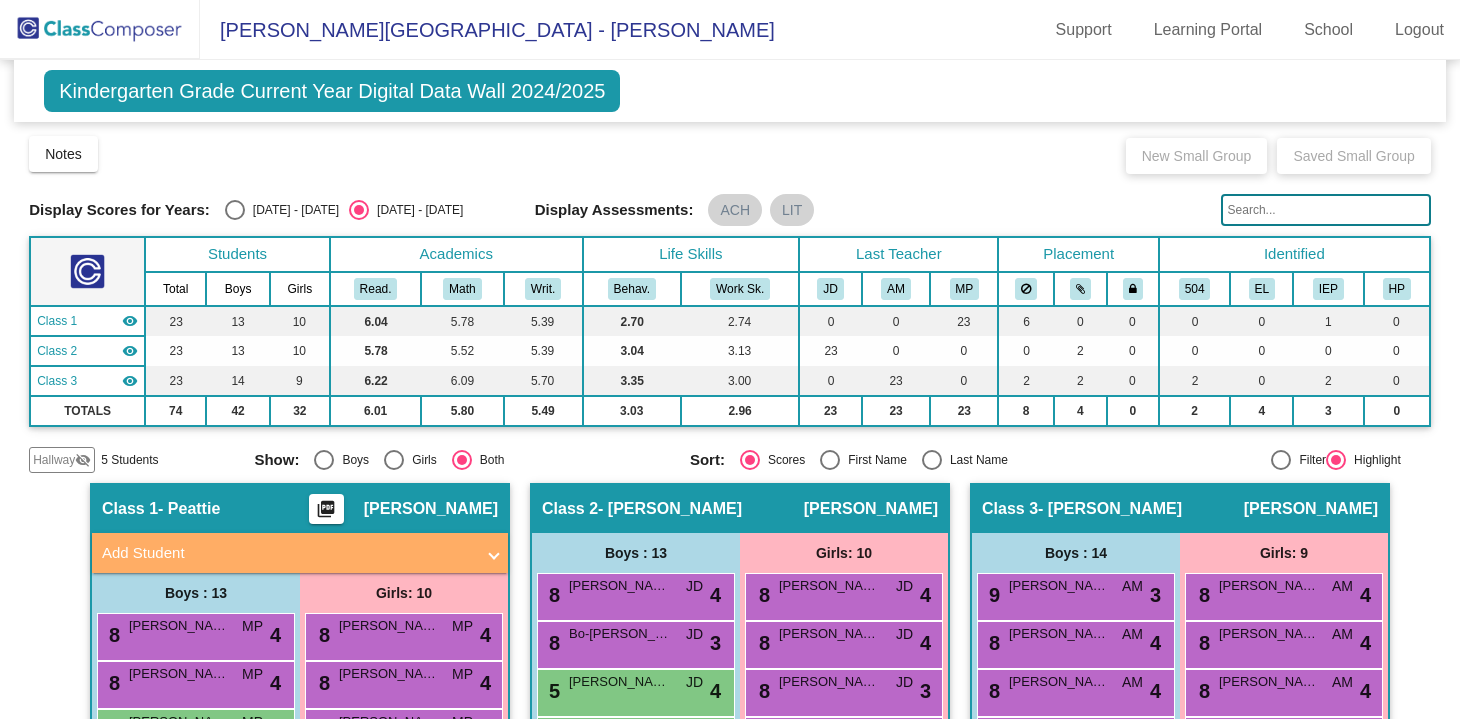 scroll, scrollTop: 0, scrollLeft: 0, axis: both 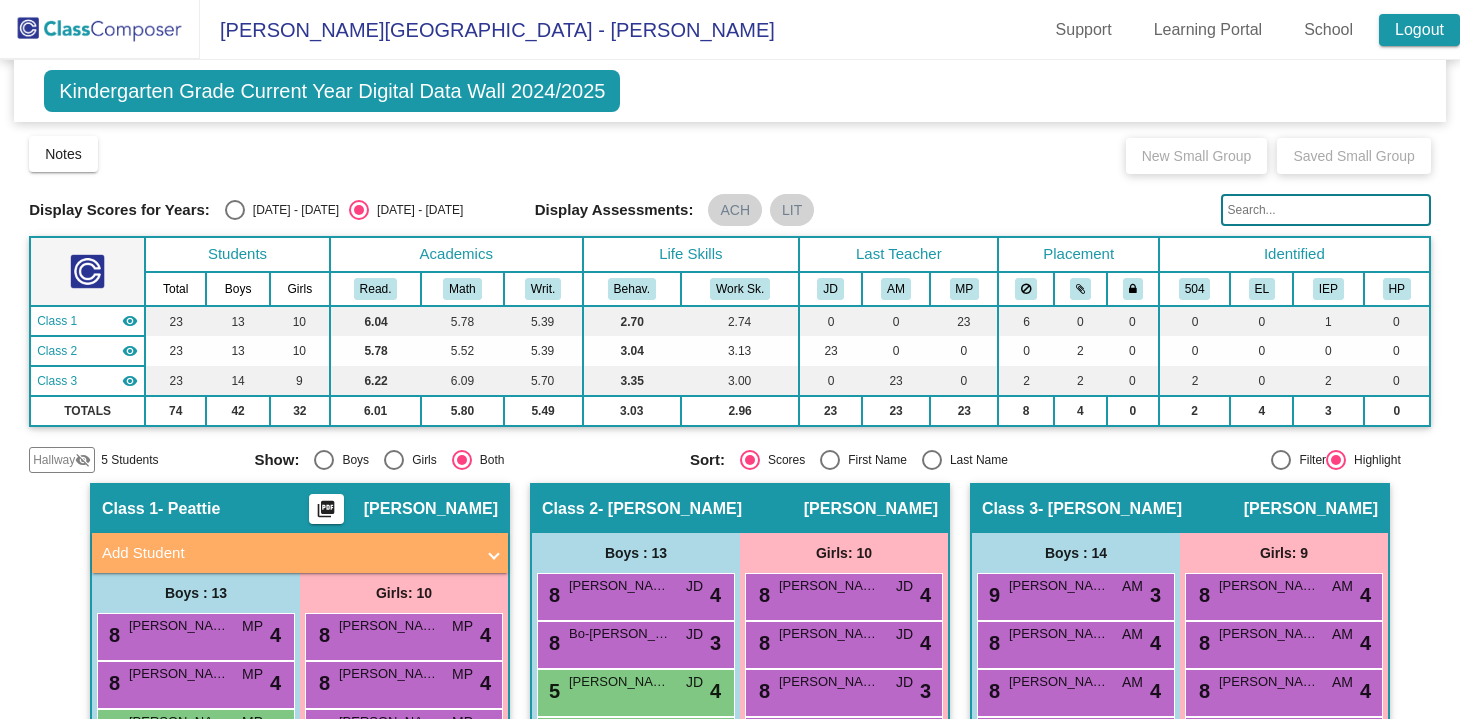 click on "Logout" at bounding box center (1419, 30) 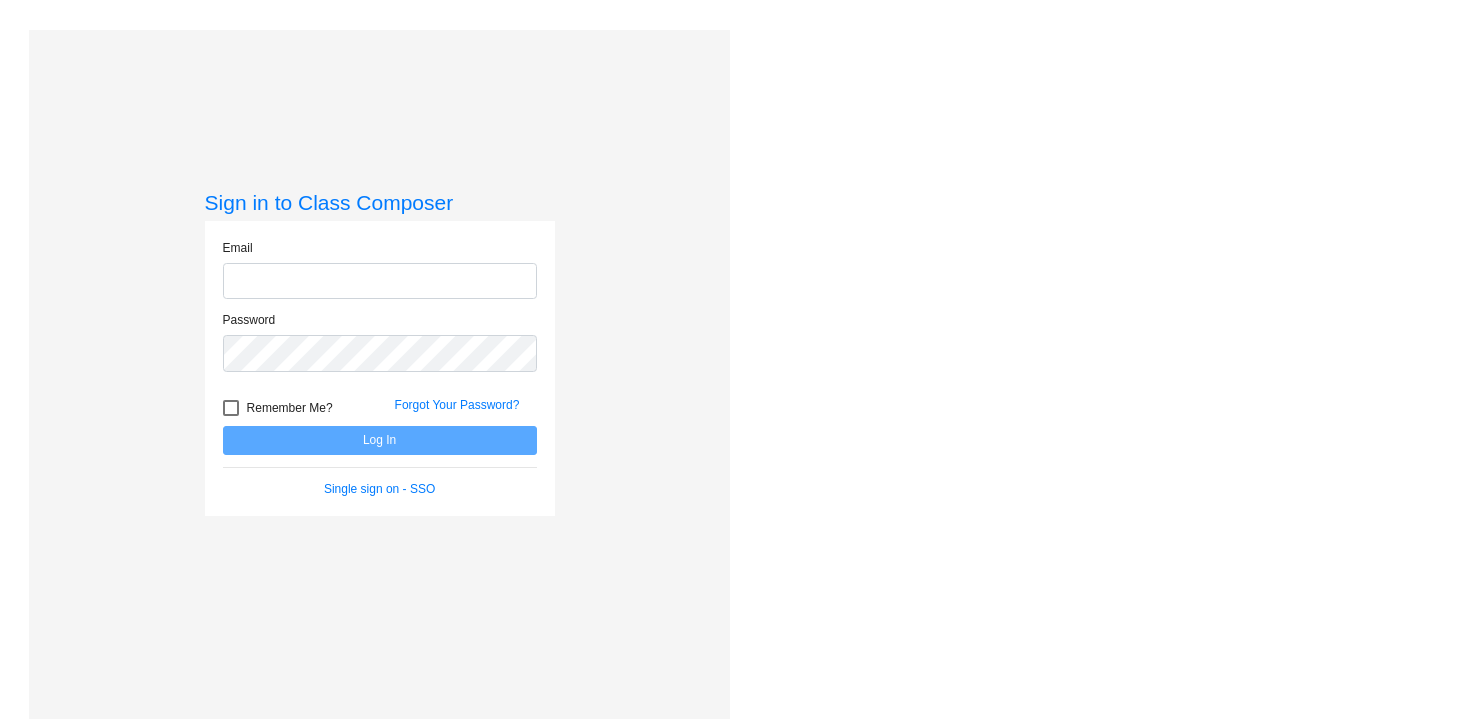 scroll, scrollTop: 0, scrollLeft: 0, axis: both 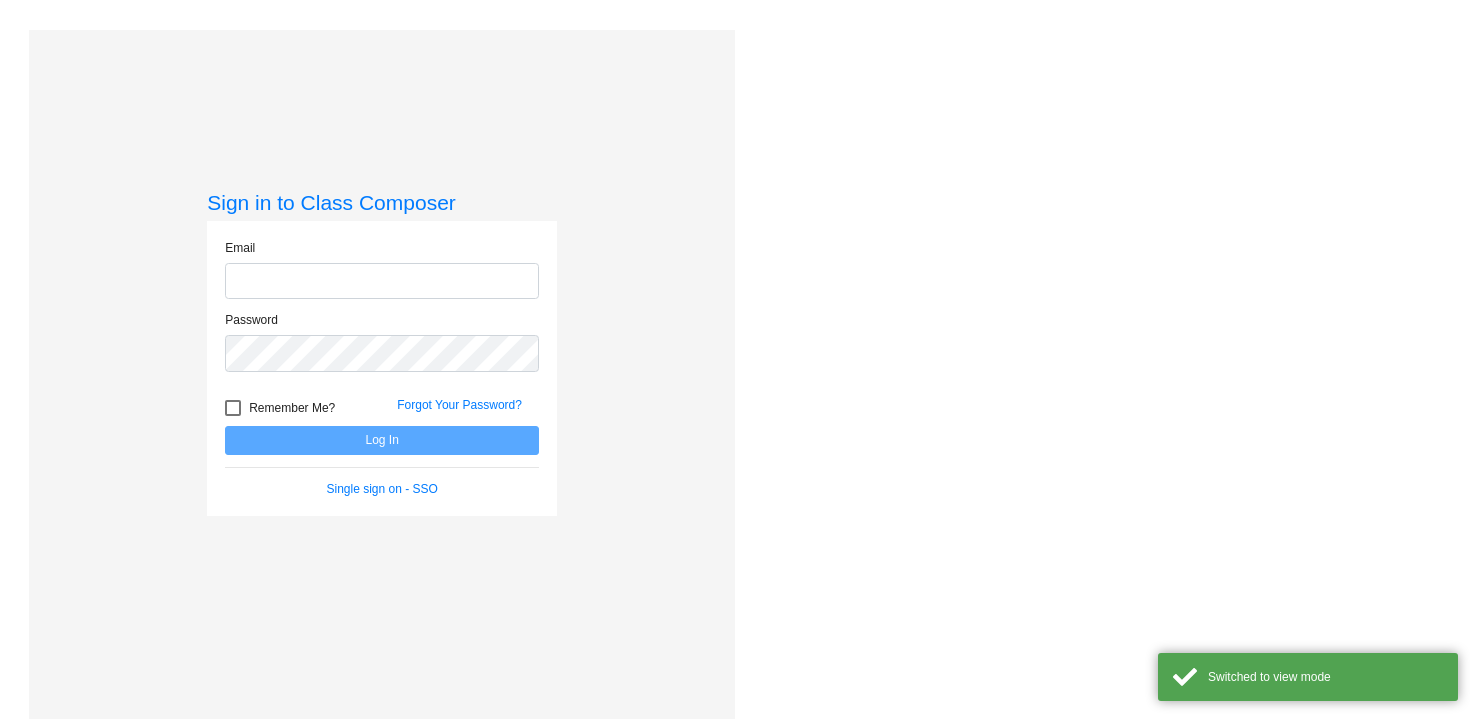type on "[EMAIL_ADDRESS][DOMAIN_NAME]" 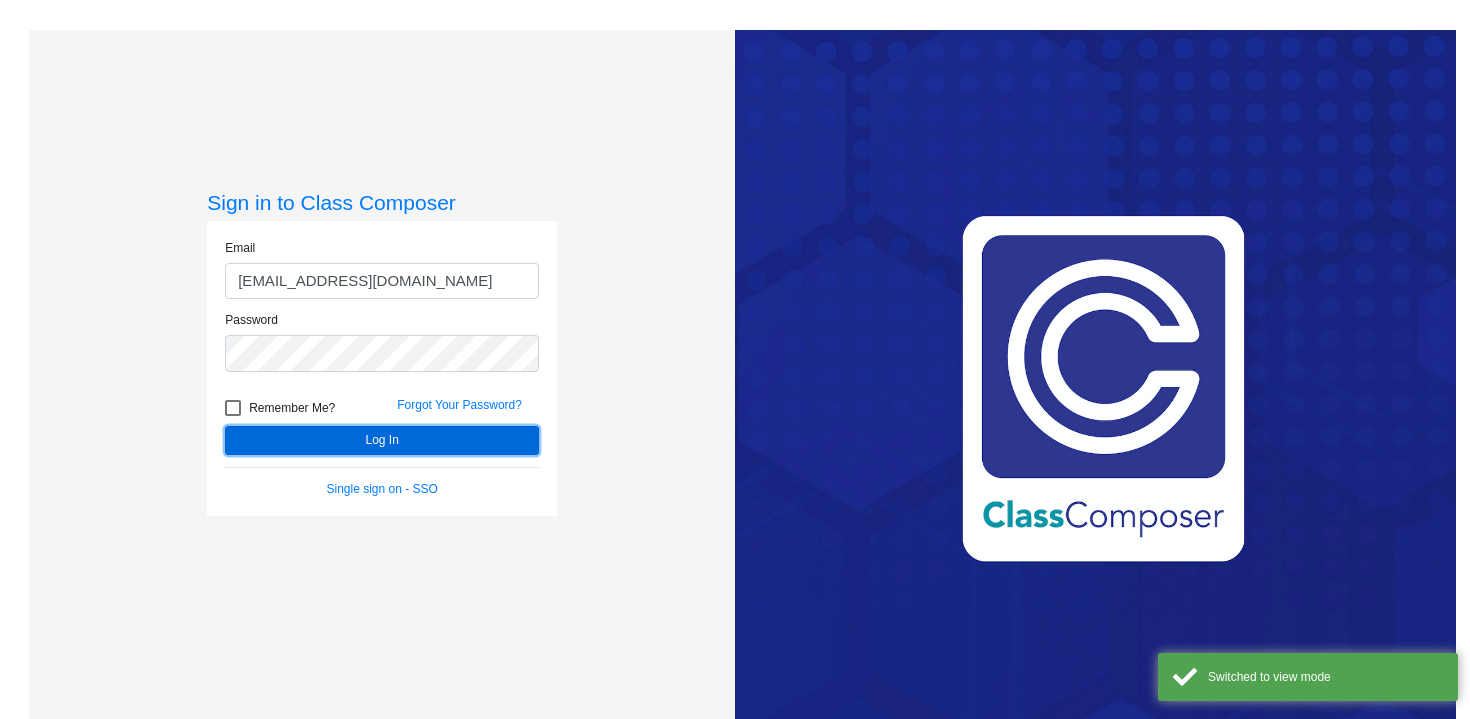 click on "Log In" 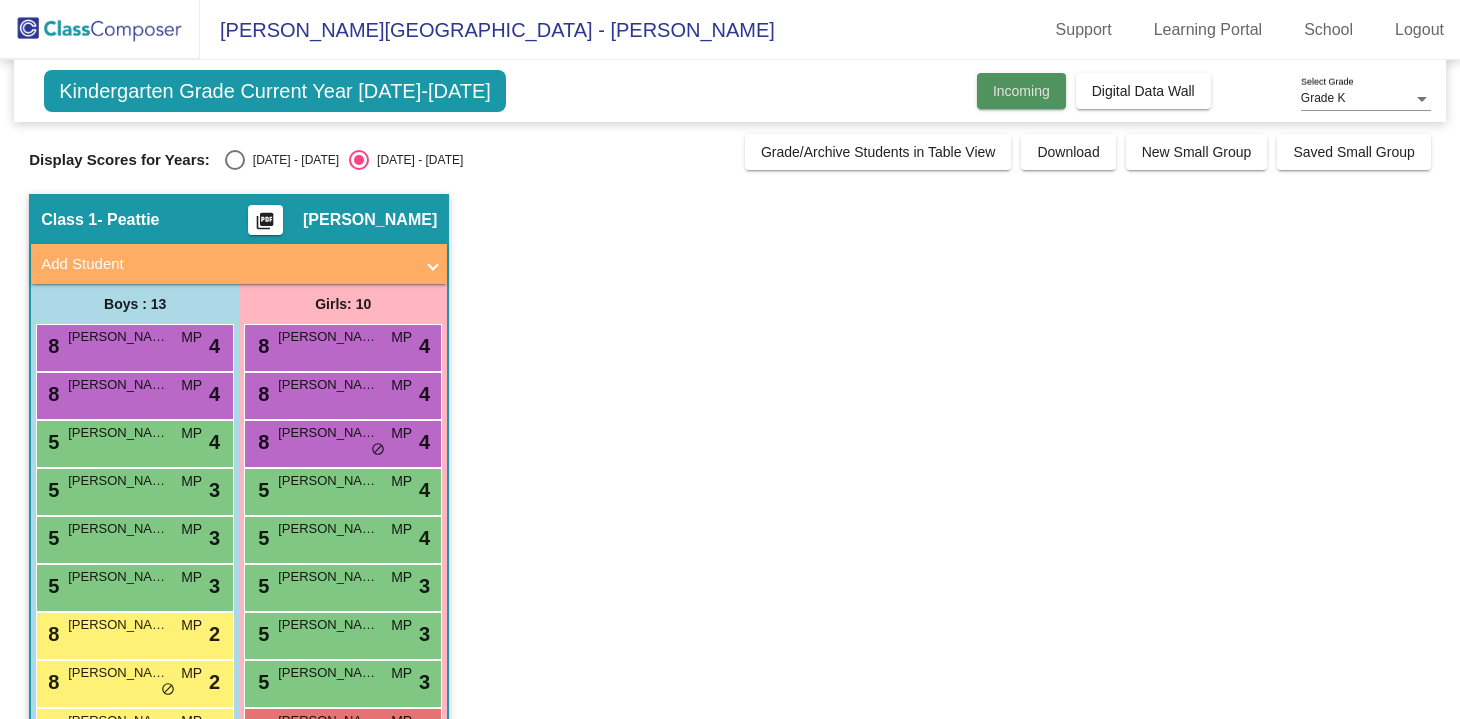 click on "Incoming" 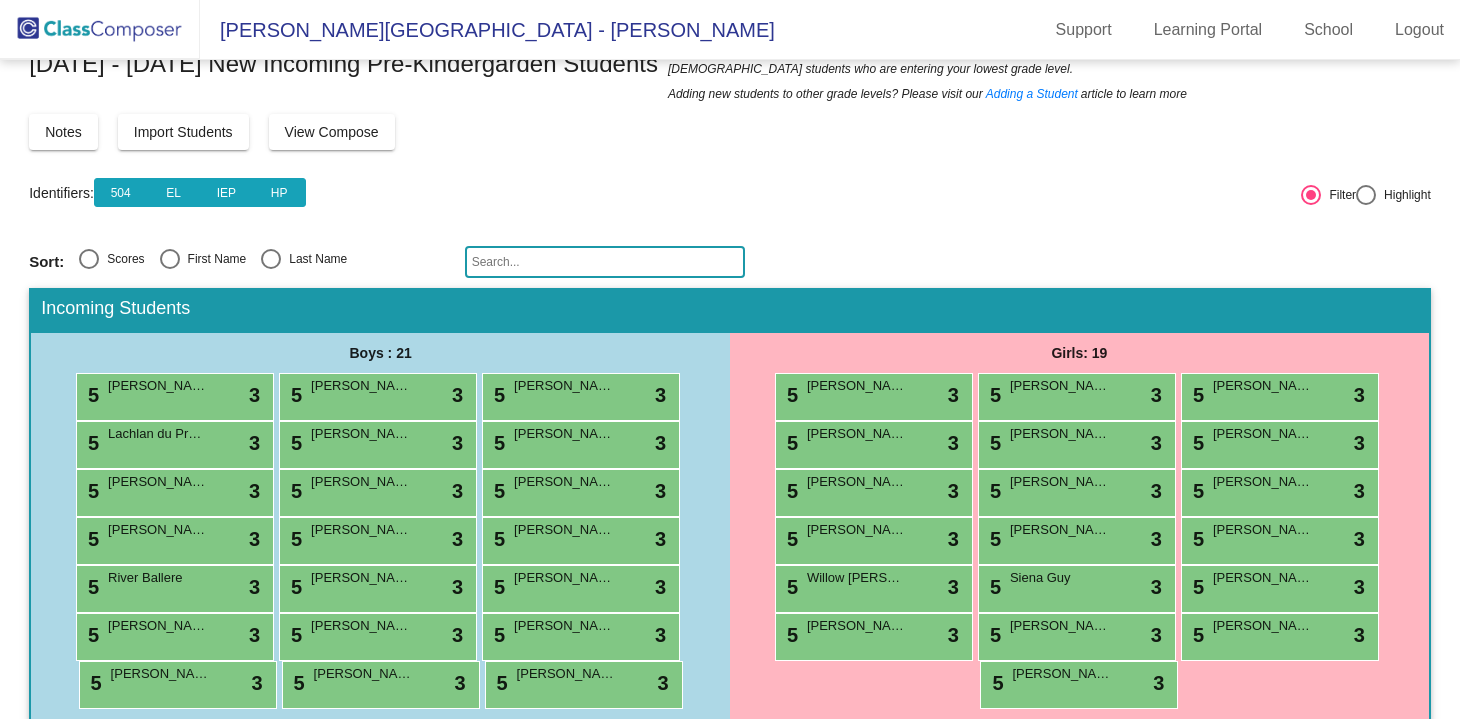 scroll, scrollTop: 78, scrollLeft: 0, axis: vertical 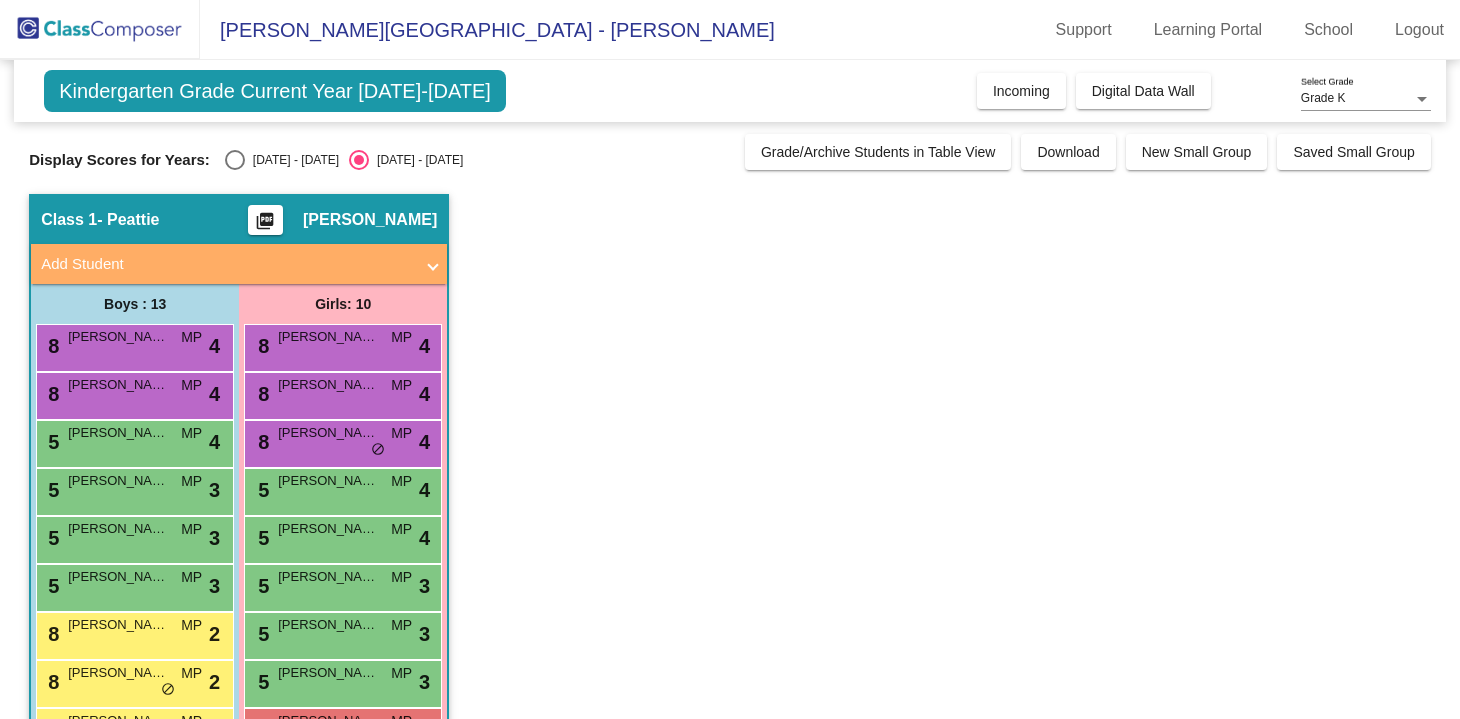 click on "Kindergarten Grade Current Year [DATE]-[DATE]  Add, Move, or Retain Students Off   On  Incoming   Digital Data Wall" 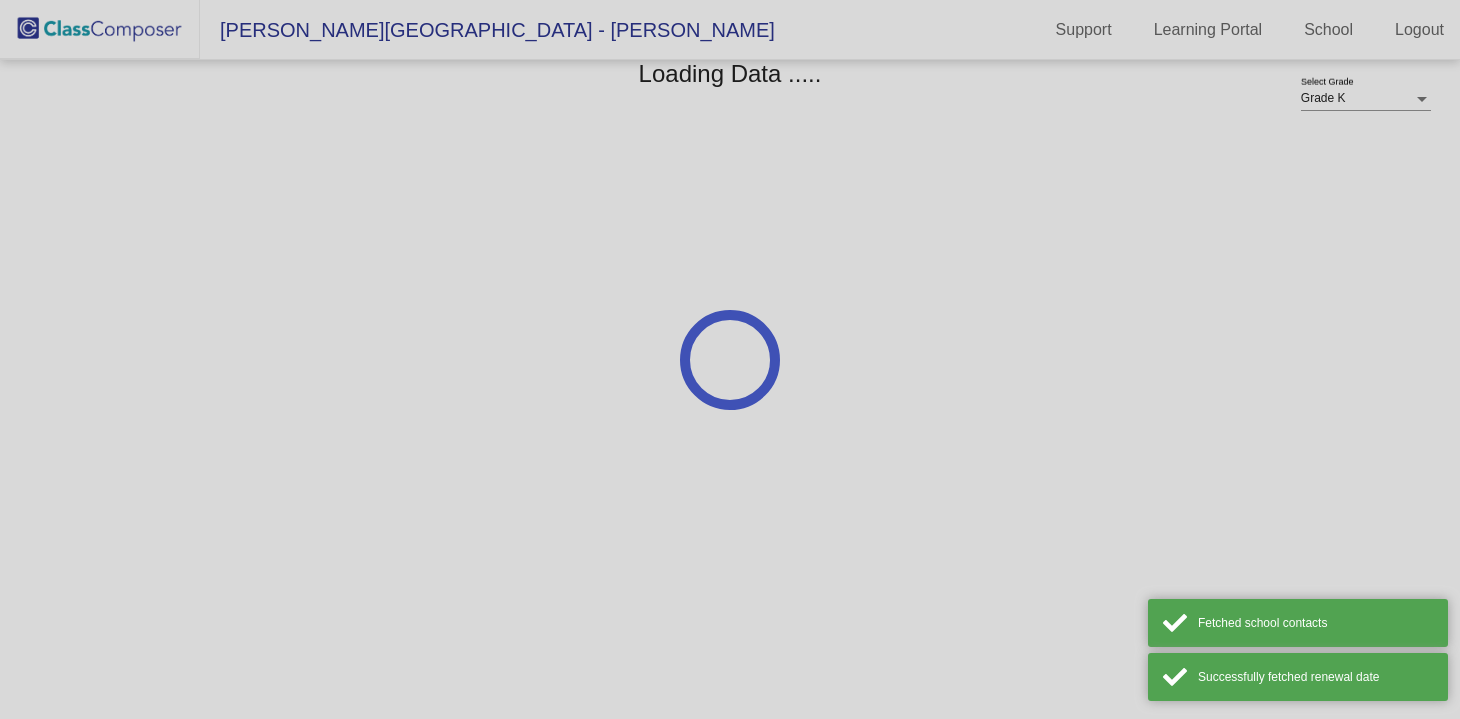 scroll, scrollTop: 0, scrollLeft: 0, axis: both 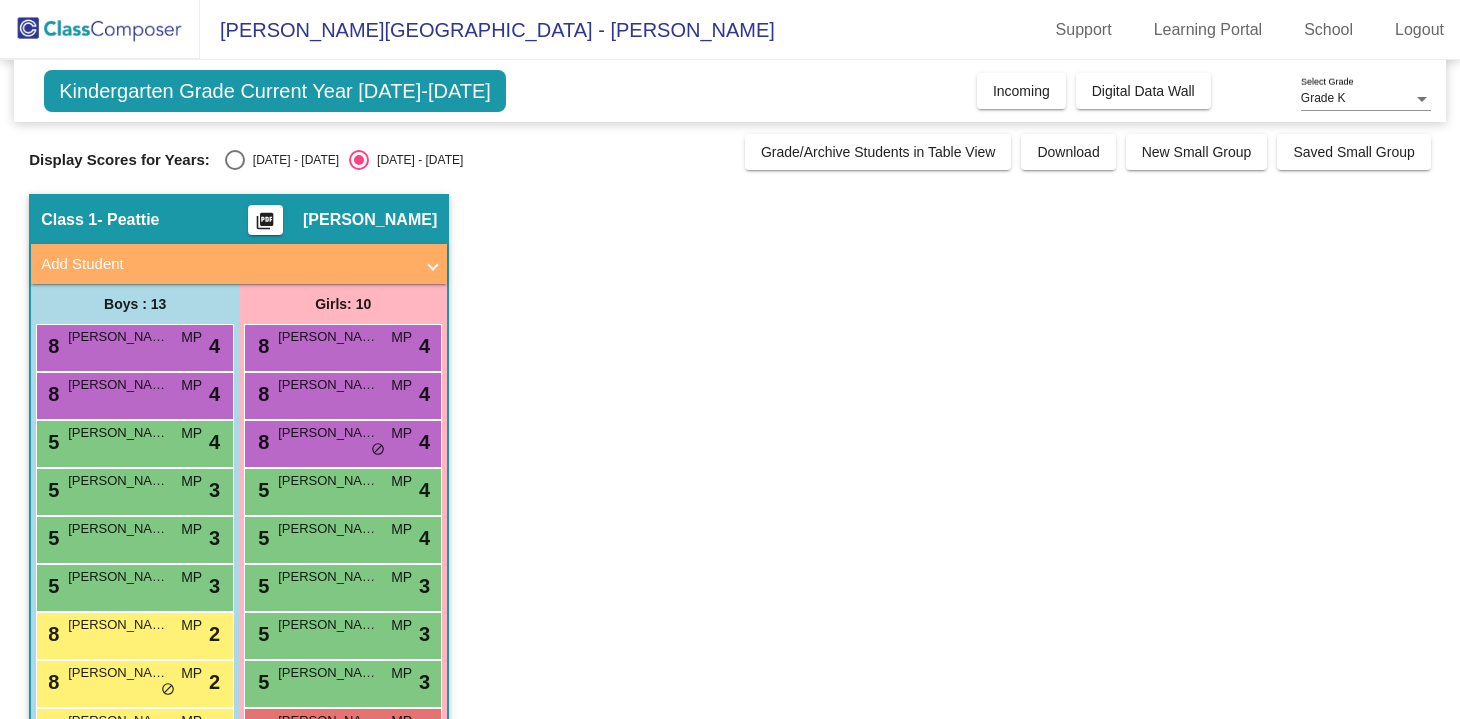 click at bounding box center [100, 29] 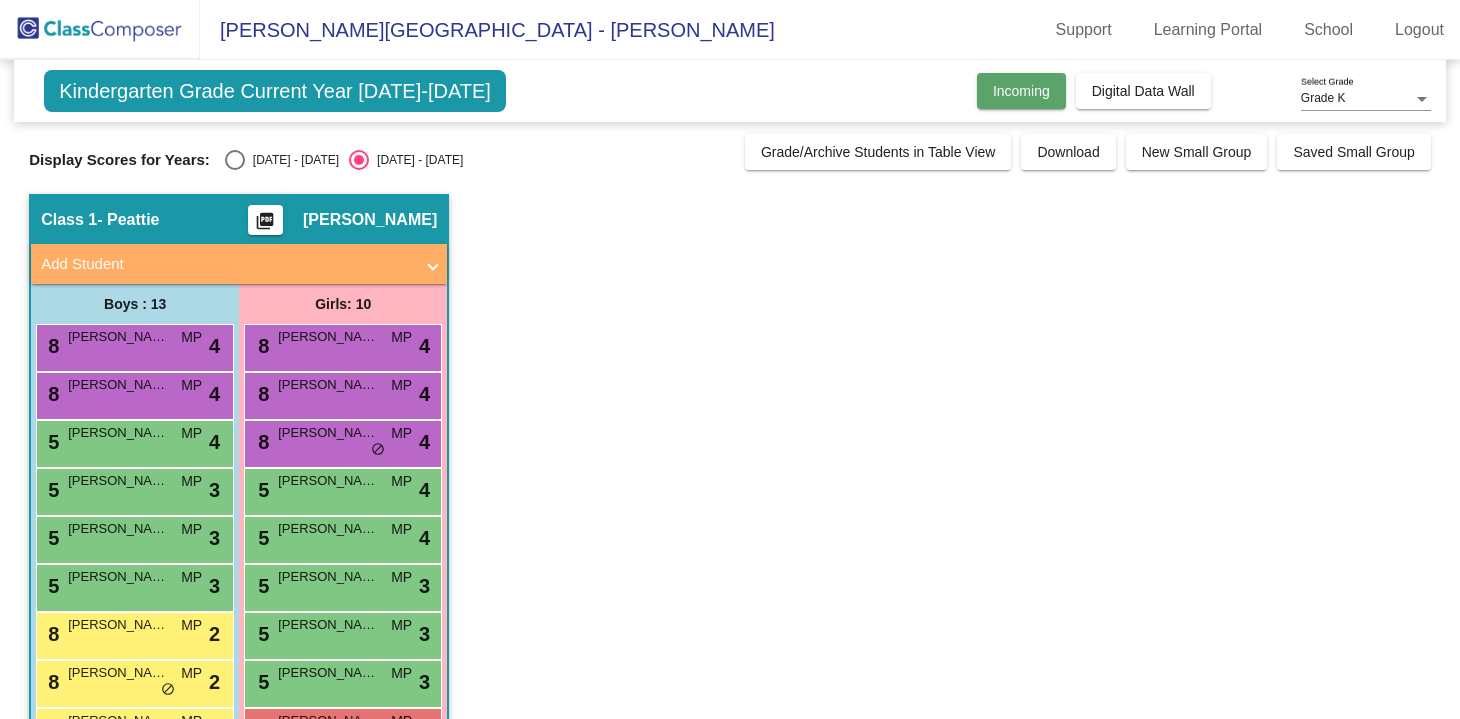 click on "Incoming" 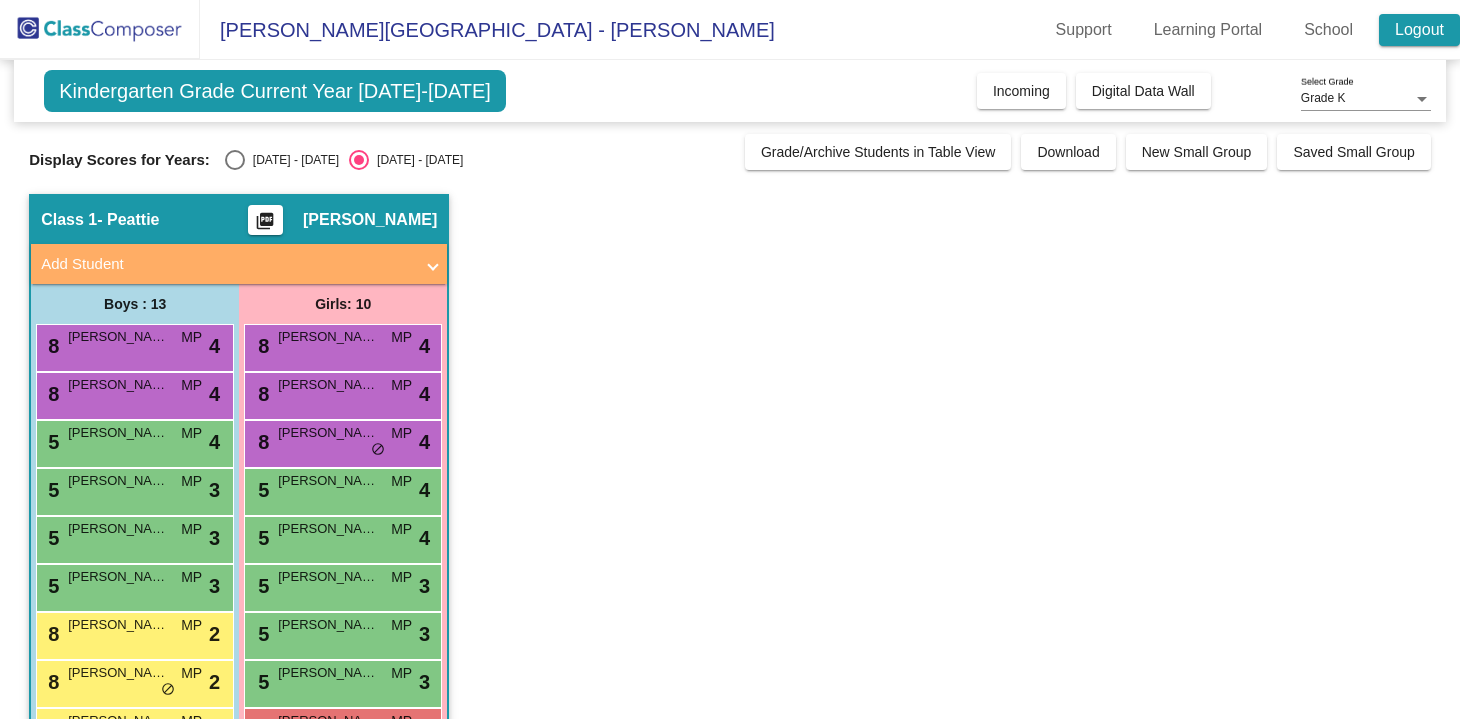 click on "Logout" at bounding box center (1419, 30) 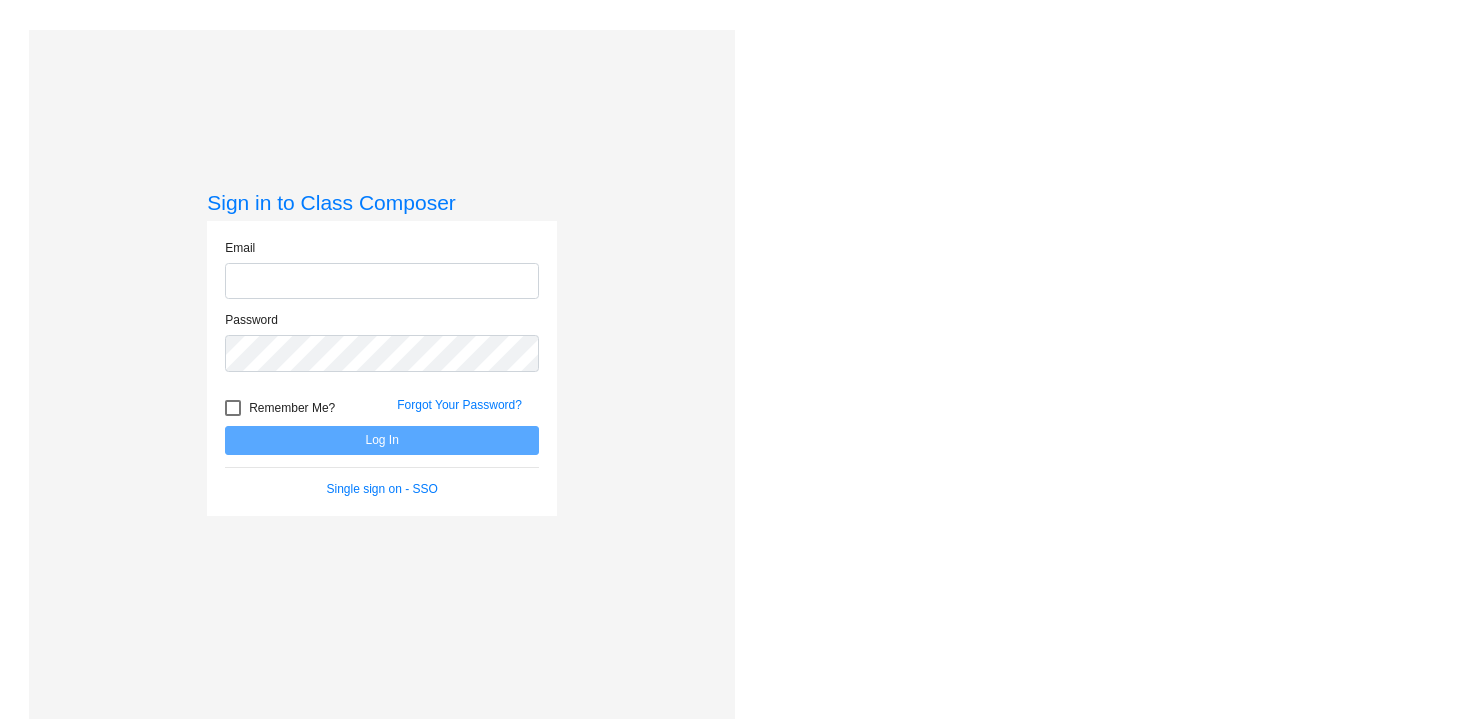 type on "[EMAIL_ADDRESS][DOMAIN_NAME]" 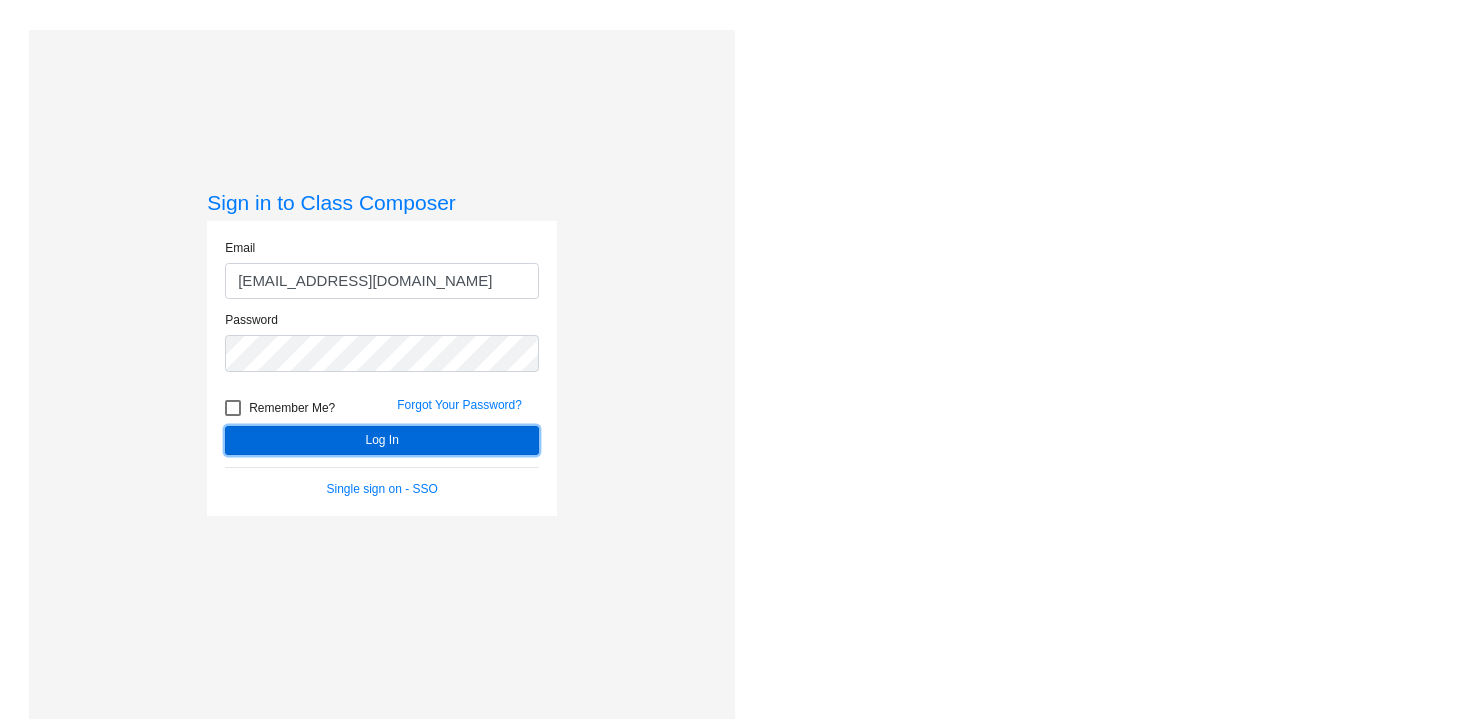 click on "Log In" 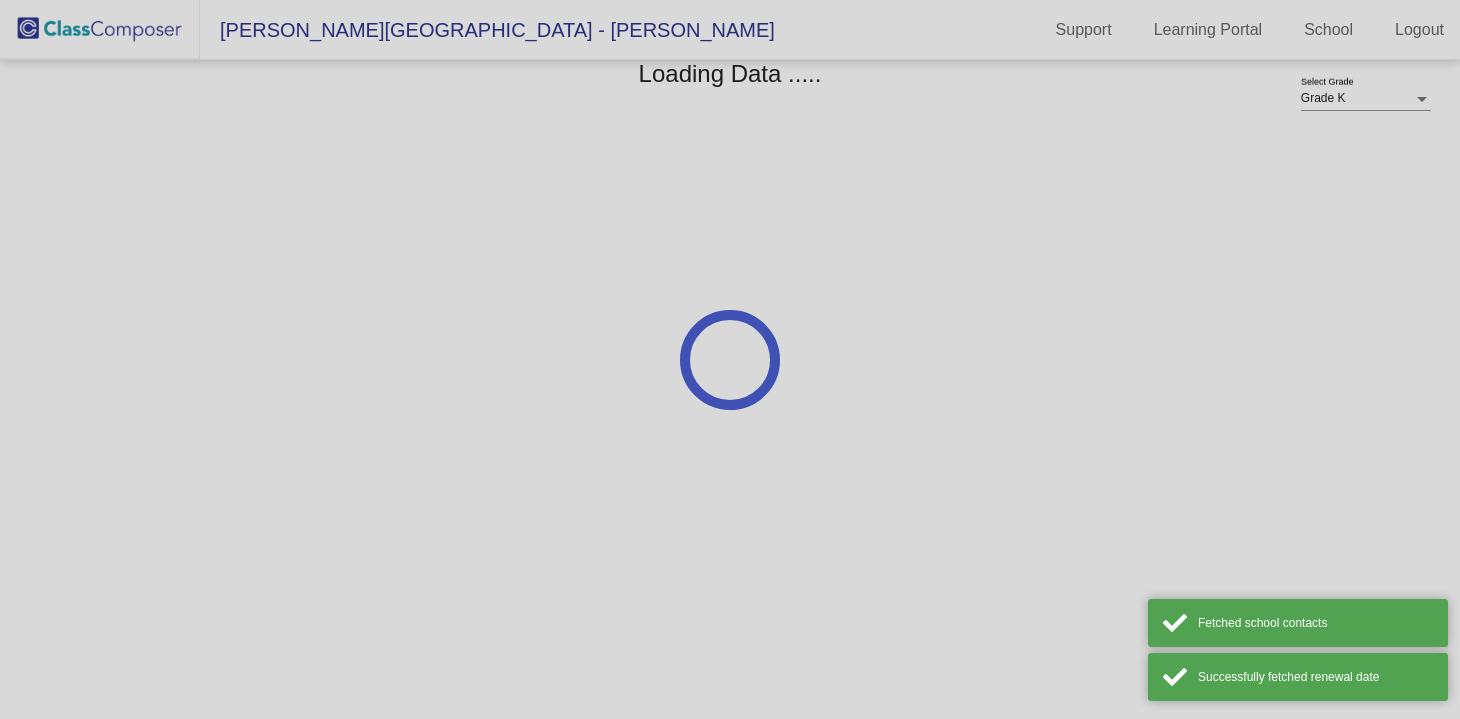 scroll, scrollTop: 0, scrollLeft: 0, axis: both 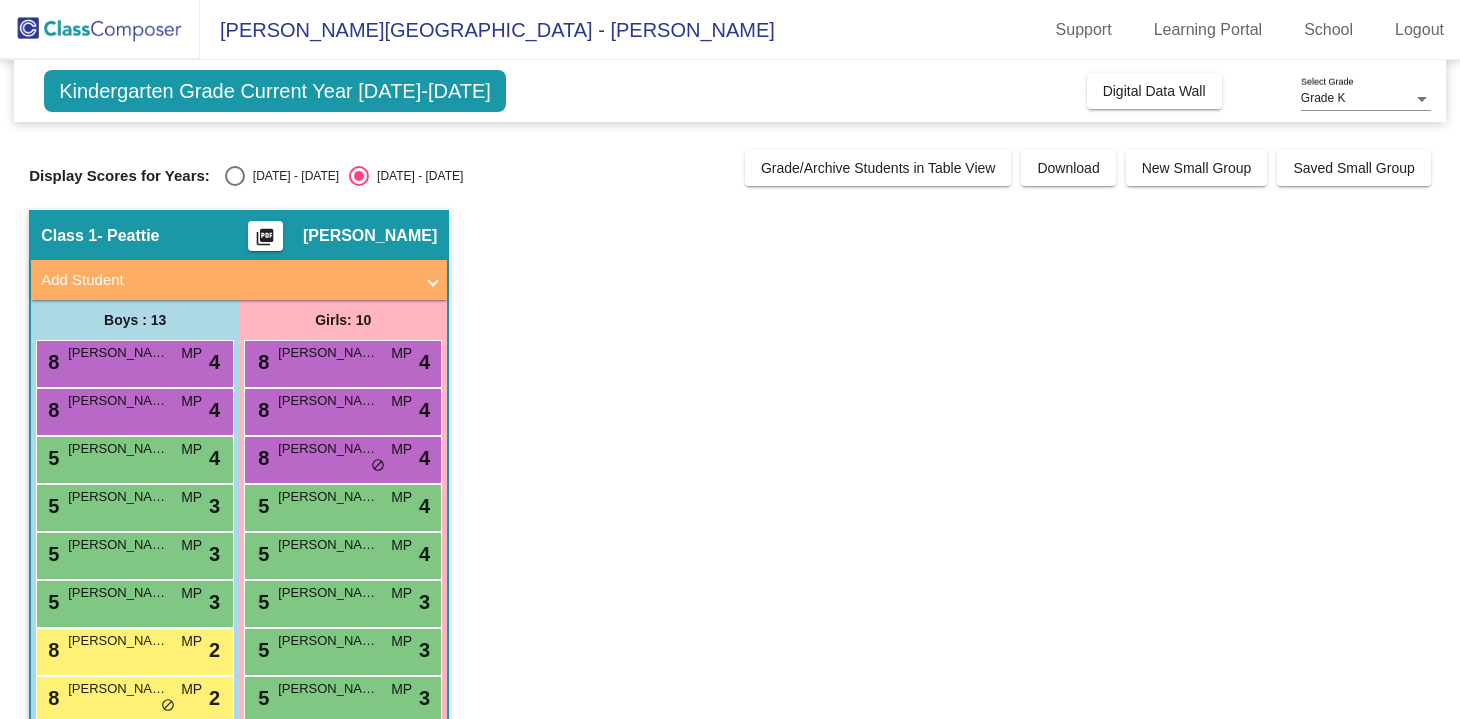 click at bounding box center [100, 29] 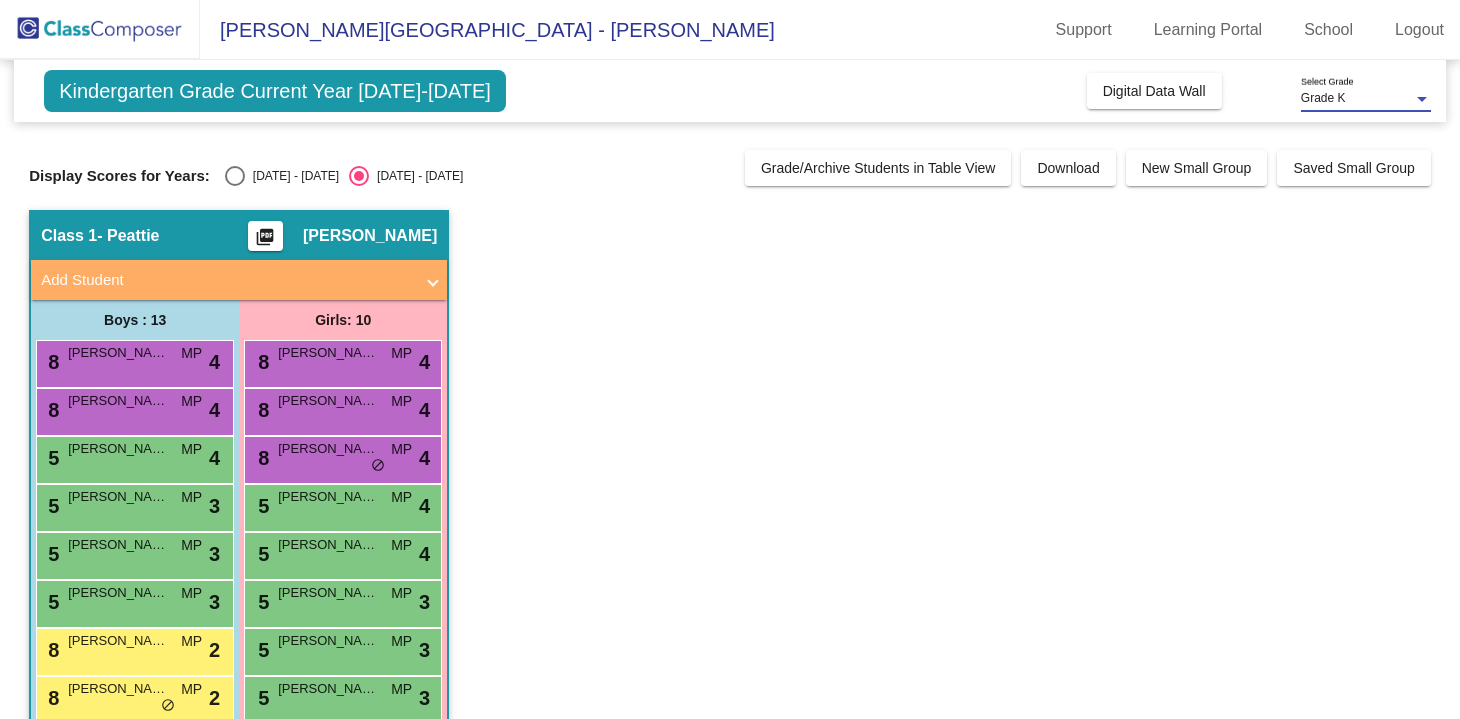 click at bounding box center [1422, 99] 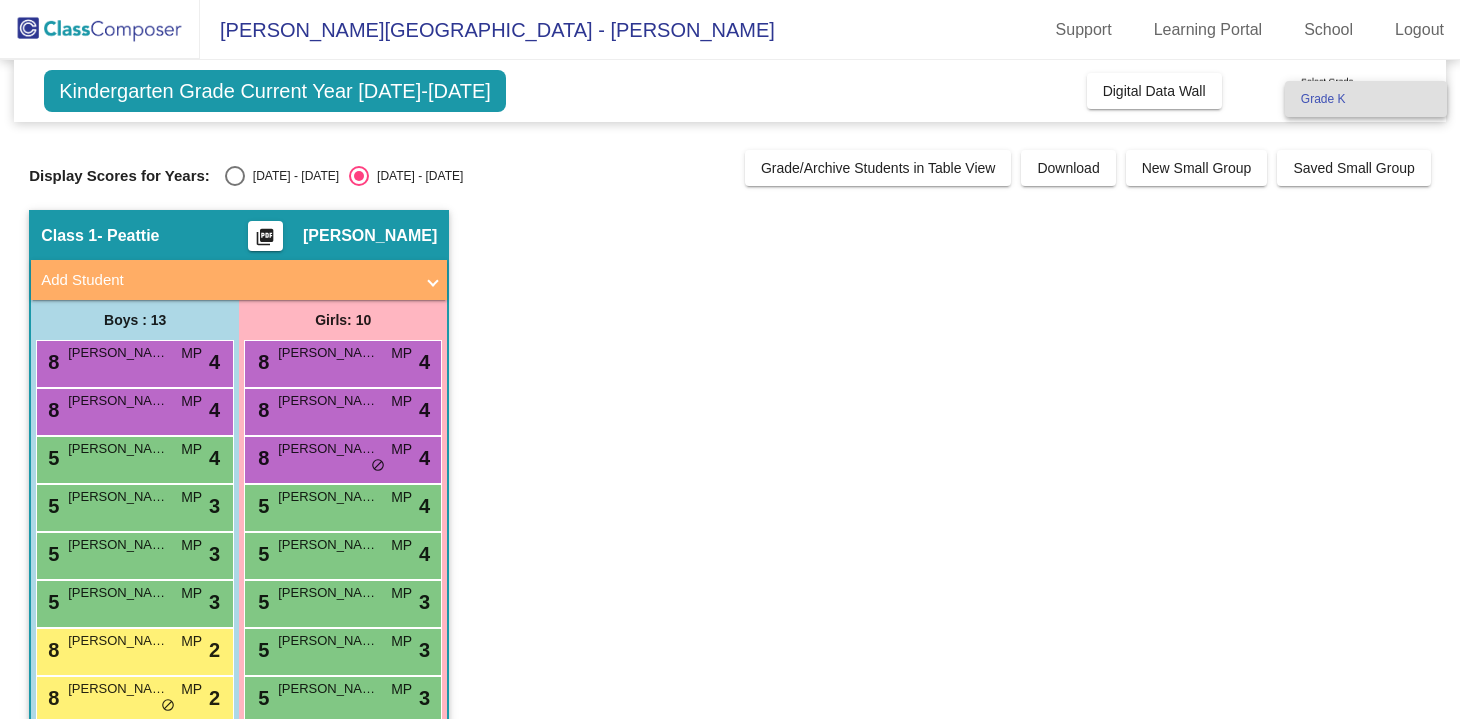 click on "Grade K" at bounding box center [1366, 99] 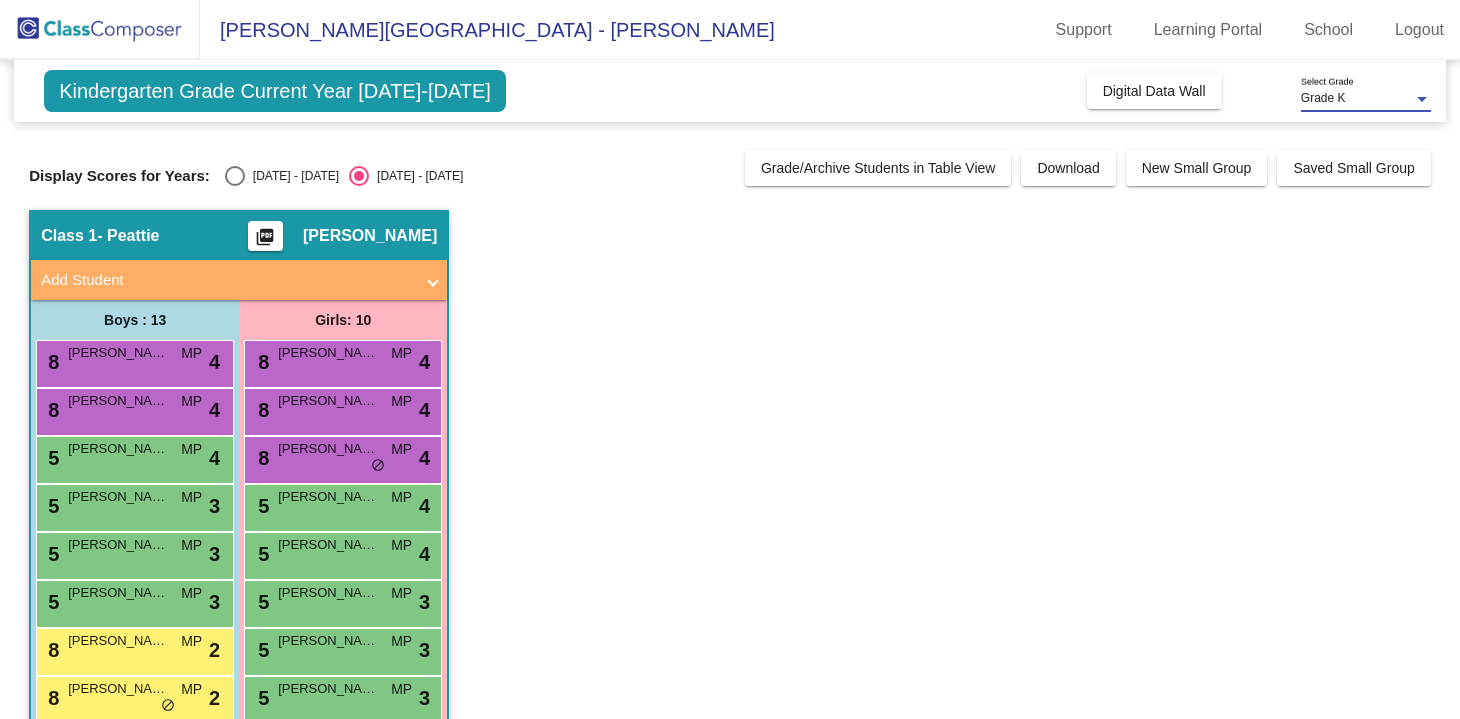 click at bounding box center (1422, 99) 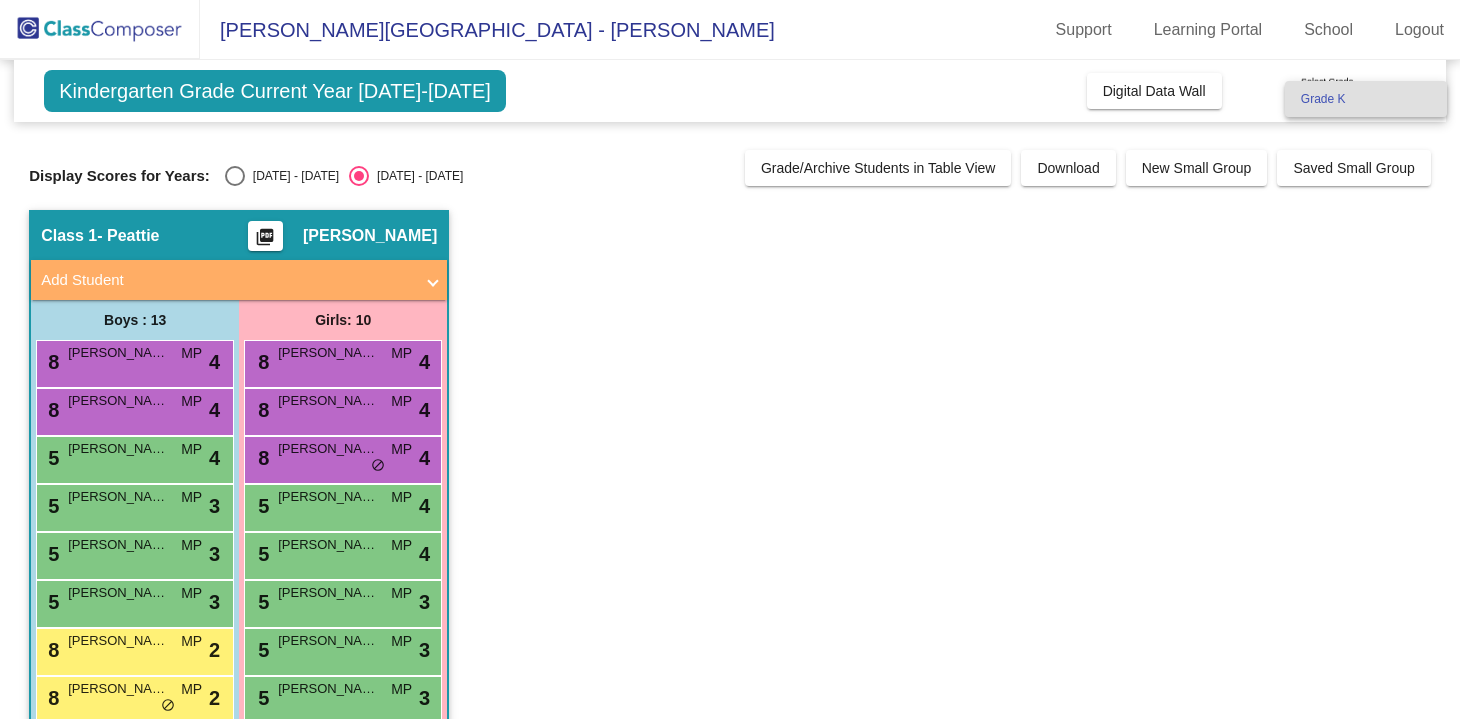 click at bounding box center (730, 359) 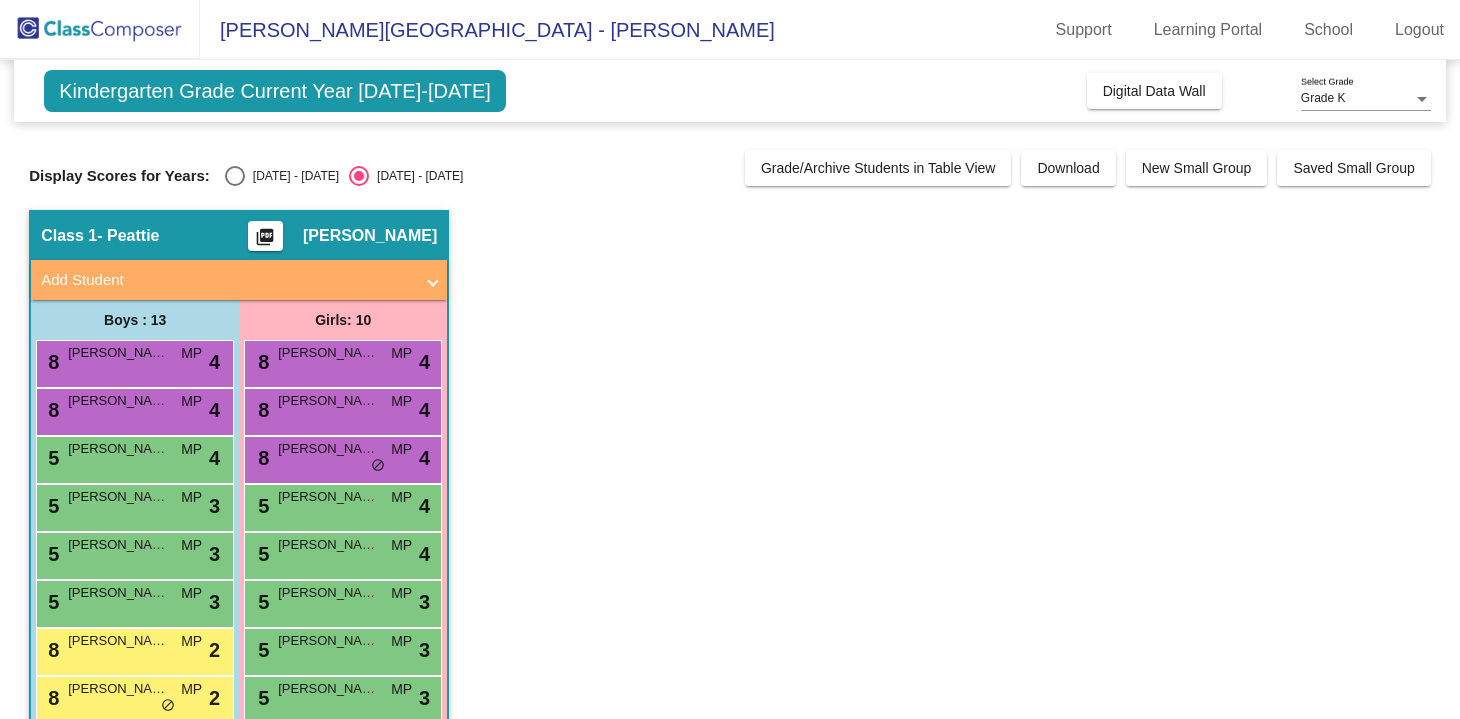 click on "Daves Avenue Elementary School - Michelle Support Learning Portal School Logout" at bounding box center [730, 30] 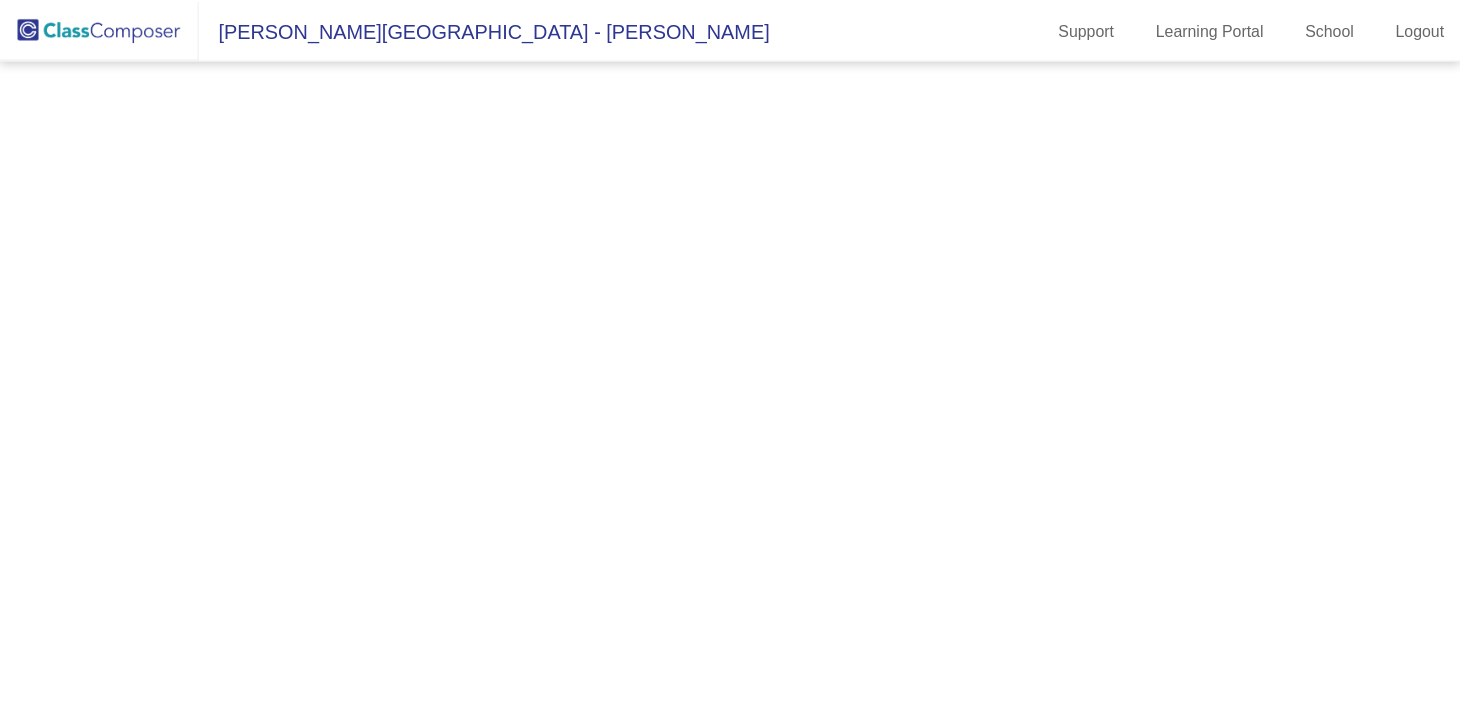 scroll, scrollTop: 0, scrollLeft: 0, axis: both 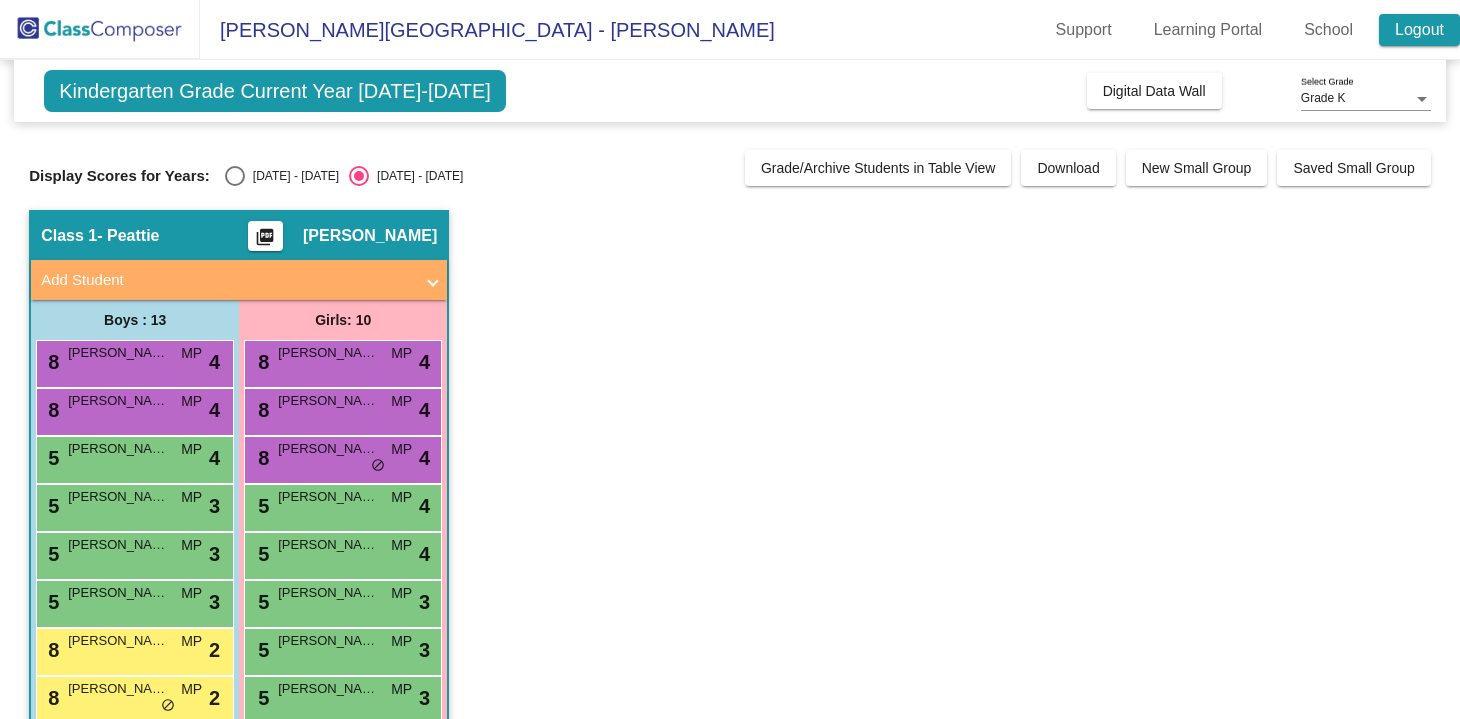 click on "Logout" at bounding box center (1419, 30) 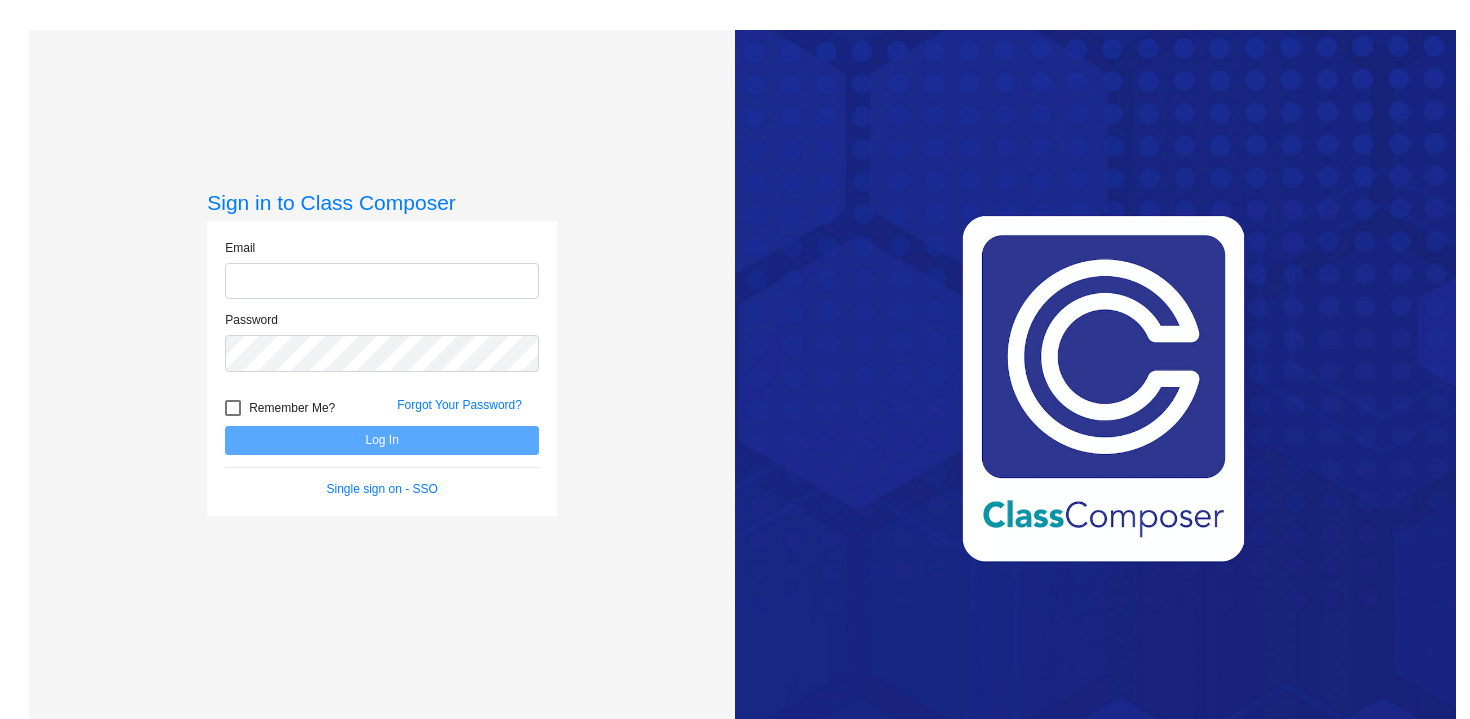 type on "[EMAIL_ADDRESS][DOMAIN_NAME]" 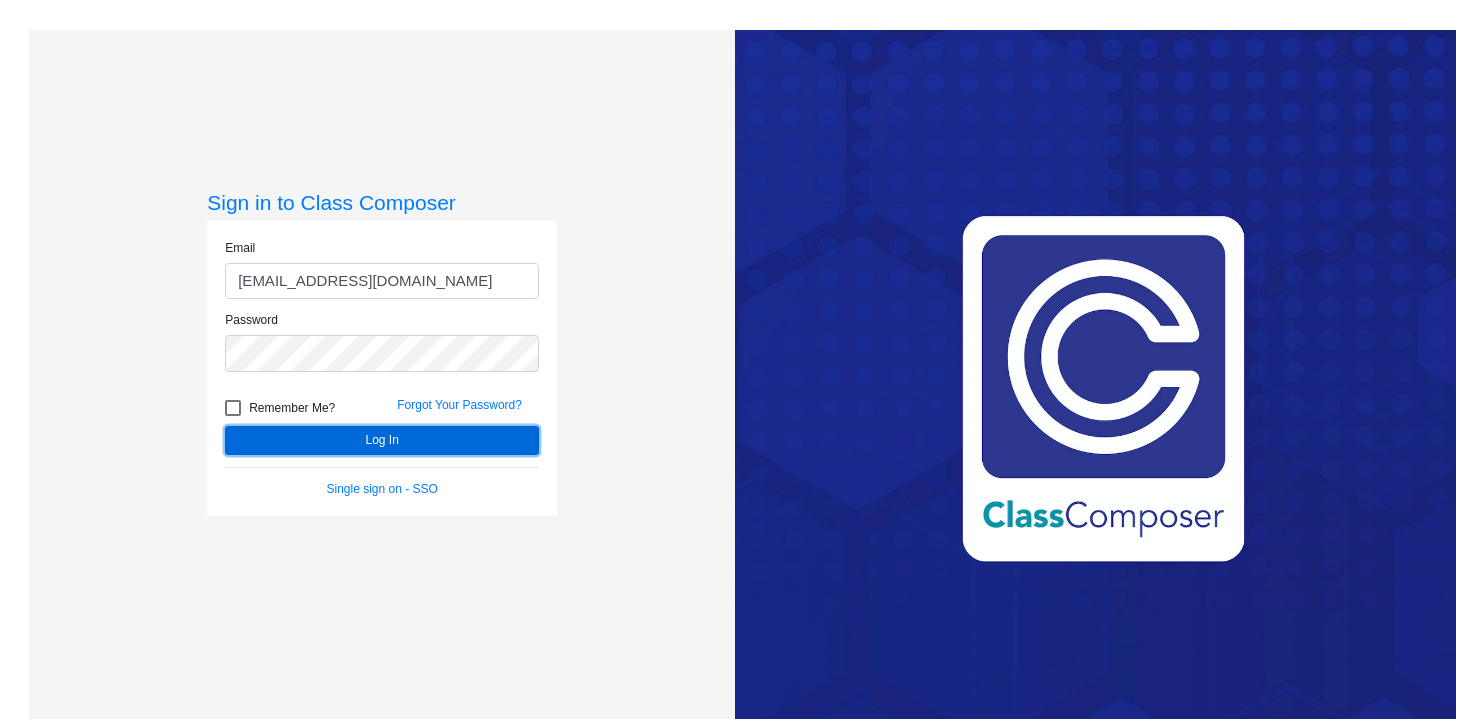 click on "Log In" 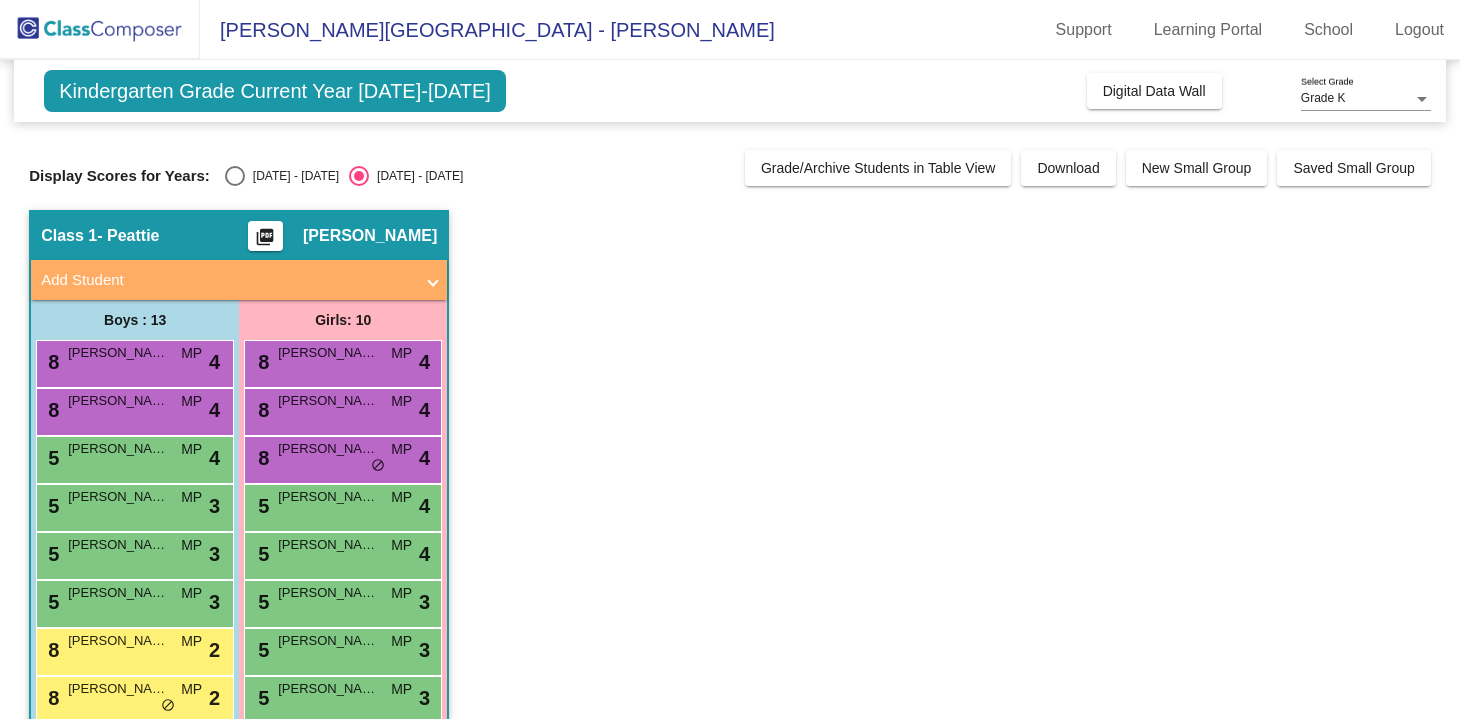 click on "Kindergarten Grade Current Year [DATE]-[DATE]  Add, Move, or Retain Students Off   On  Incoming   Digital Data Wall" 